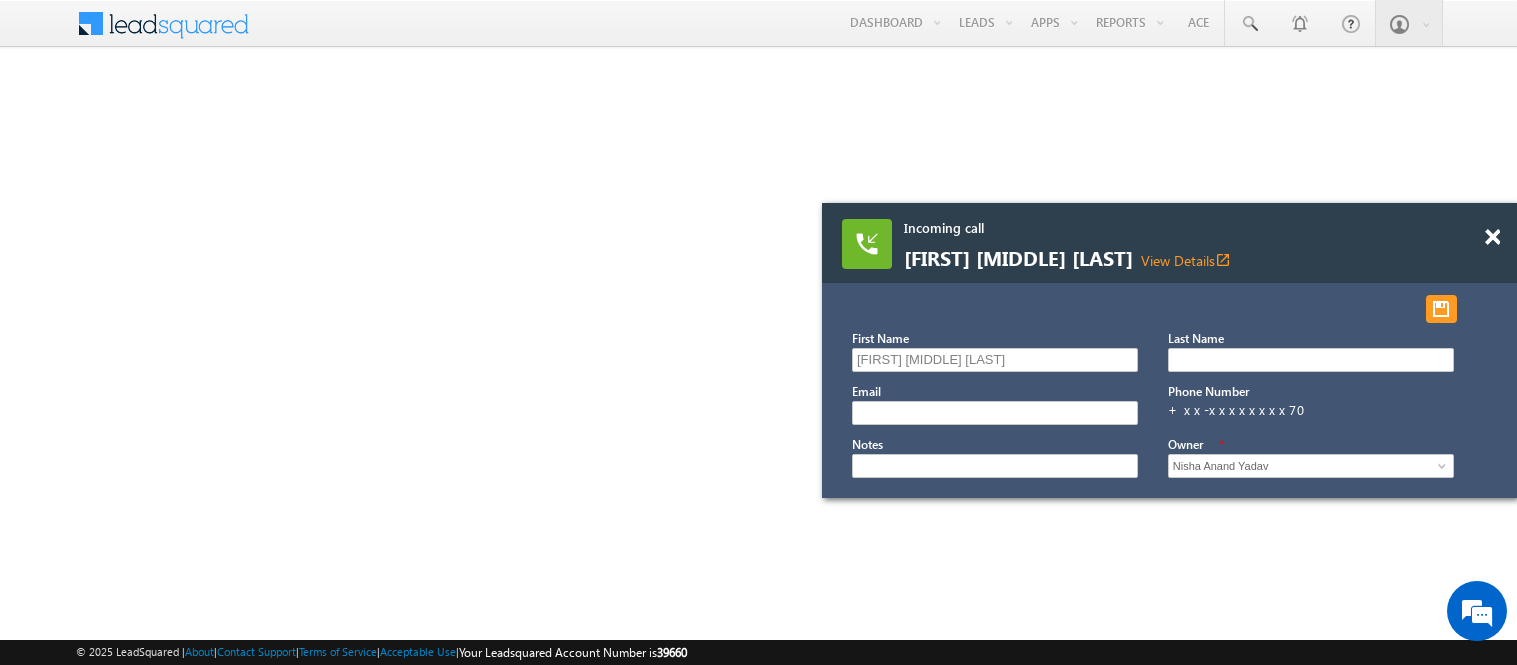 scroll, scrollTop: 0, scrollLeft: 0, axis: both 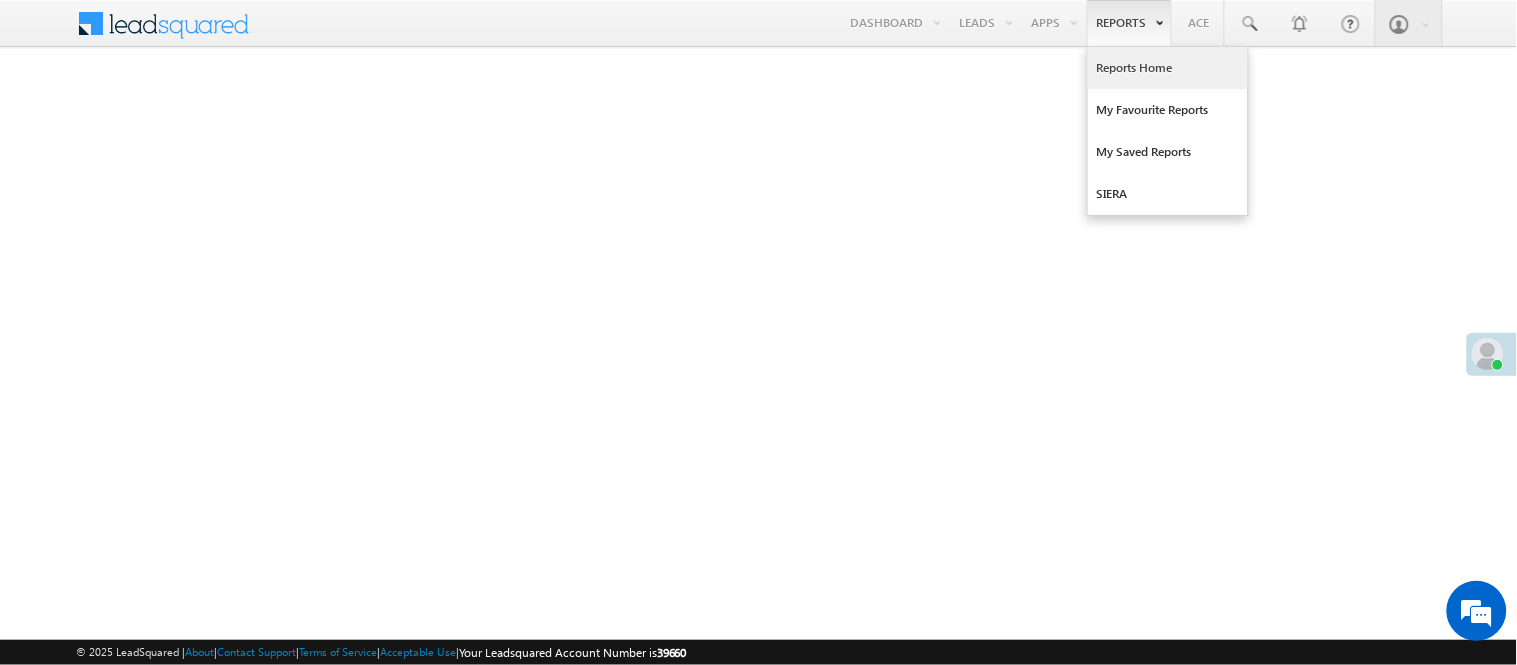 click on "Reports Home" at bounding box center (1168, 68) 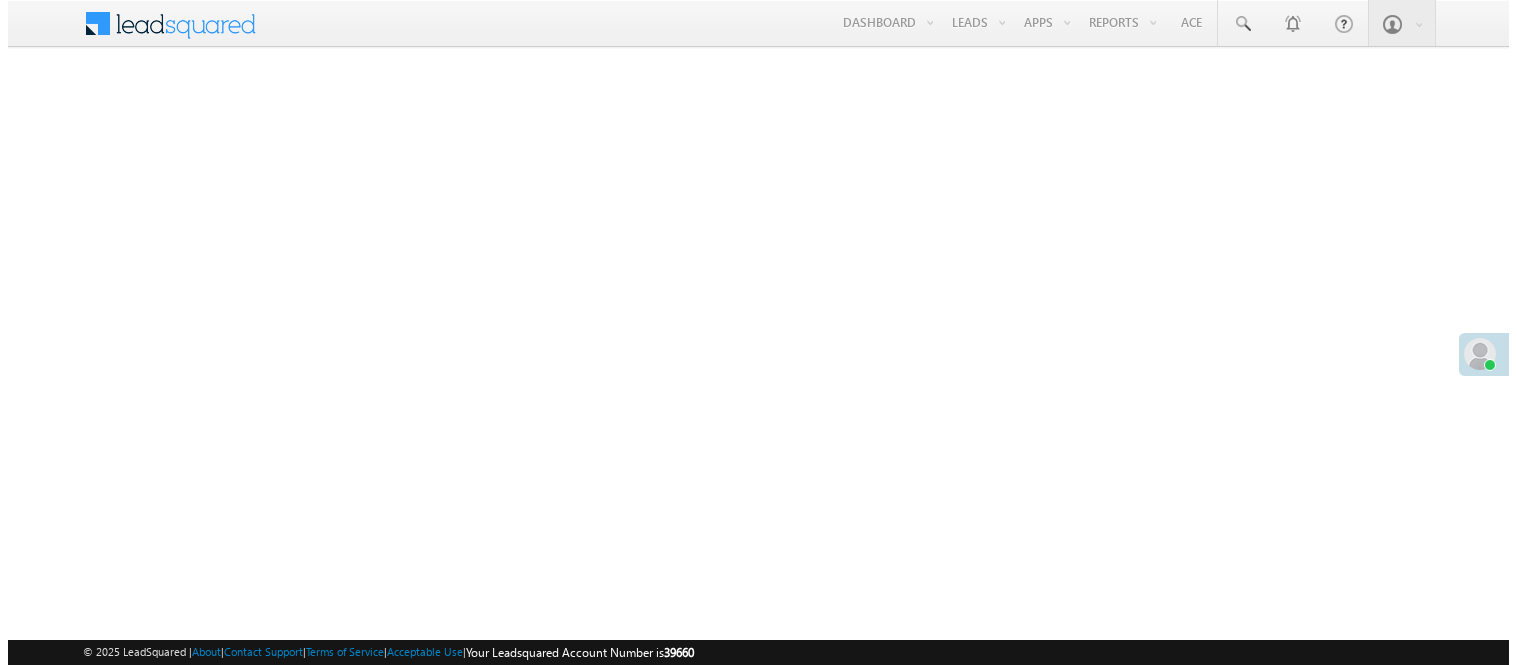 scroll, scrollTop: 0, scrollLeft: 0, axis: both 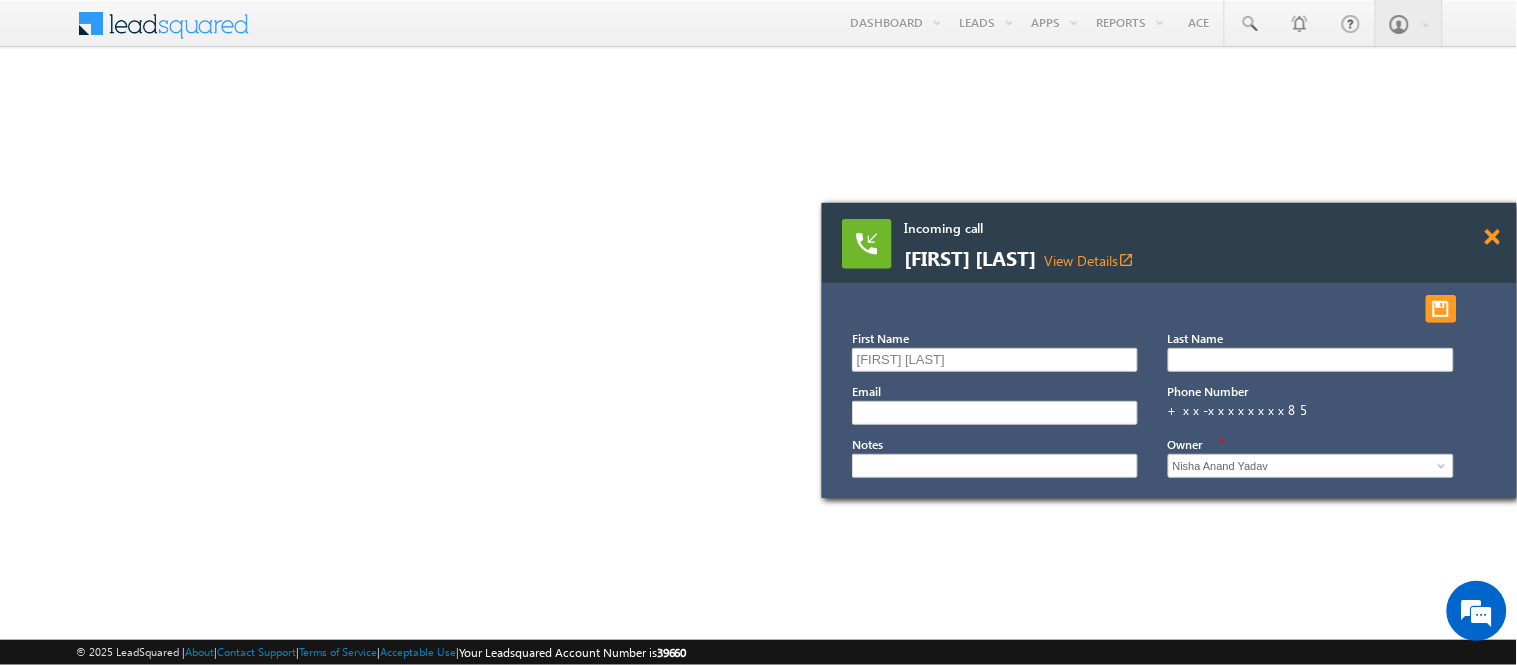 click at bounding box center (1492, 237) 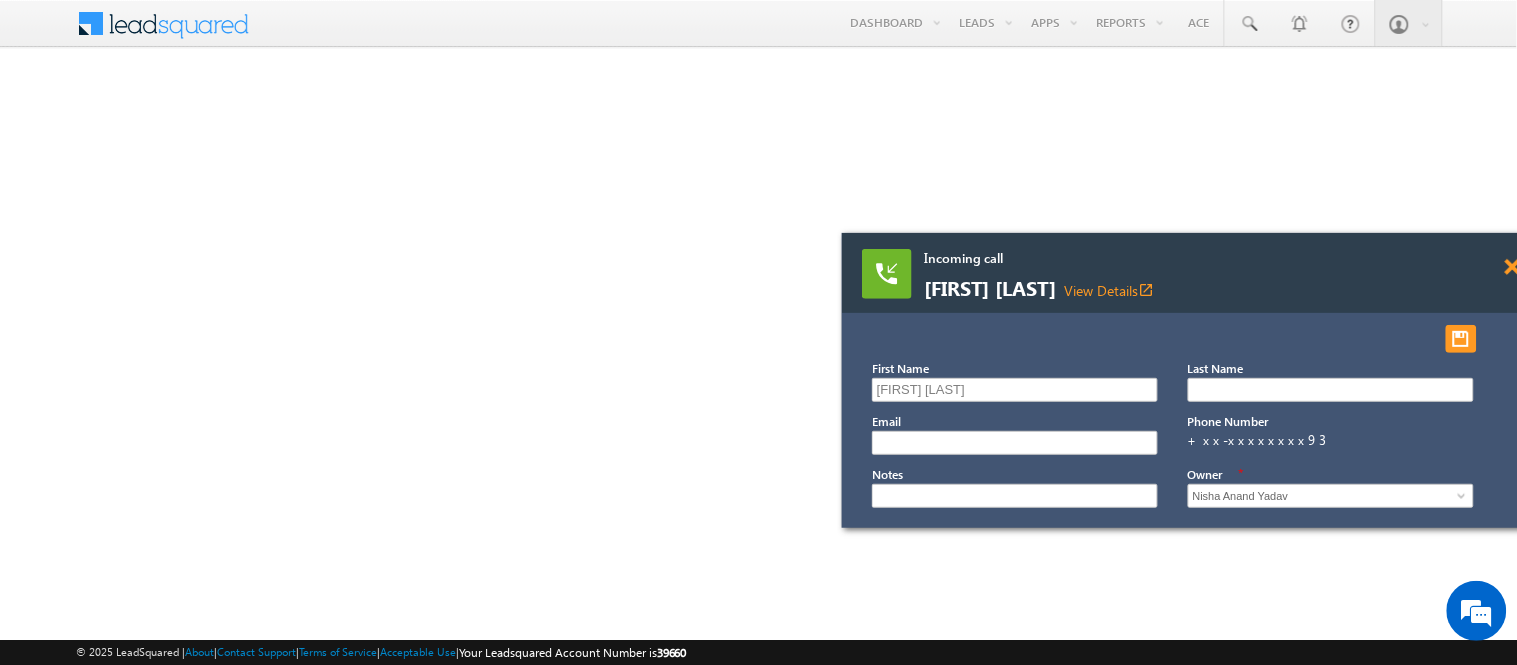 click at bounding box center [1512, 267] 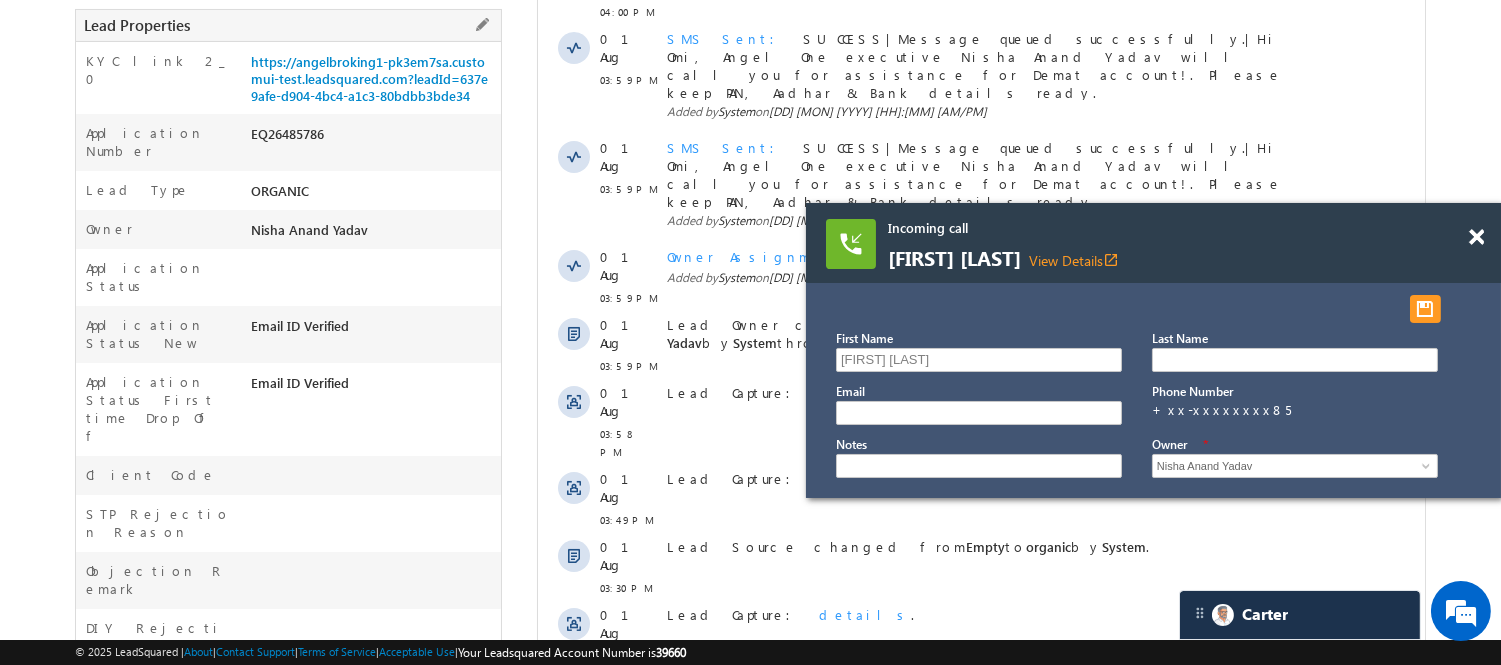 scroll, scrollTop: 0, scrollLeft: 0, axis: both 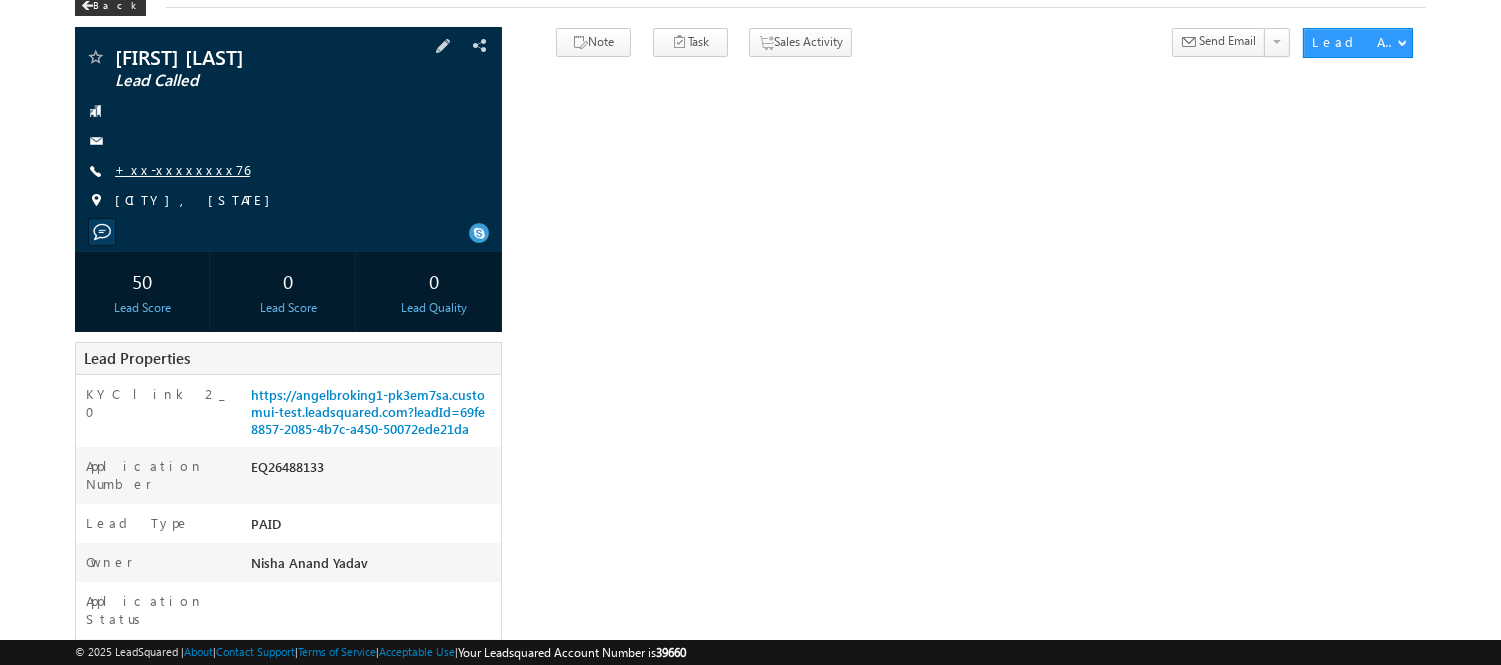 click on "+xx-xxxxxxxx76" at bounding box center [182, 169] 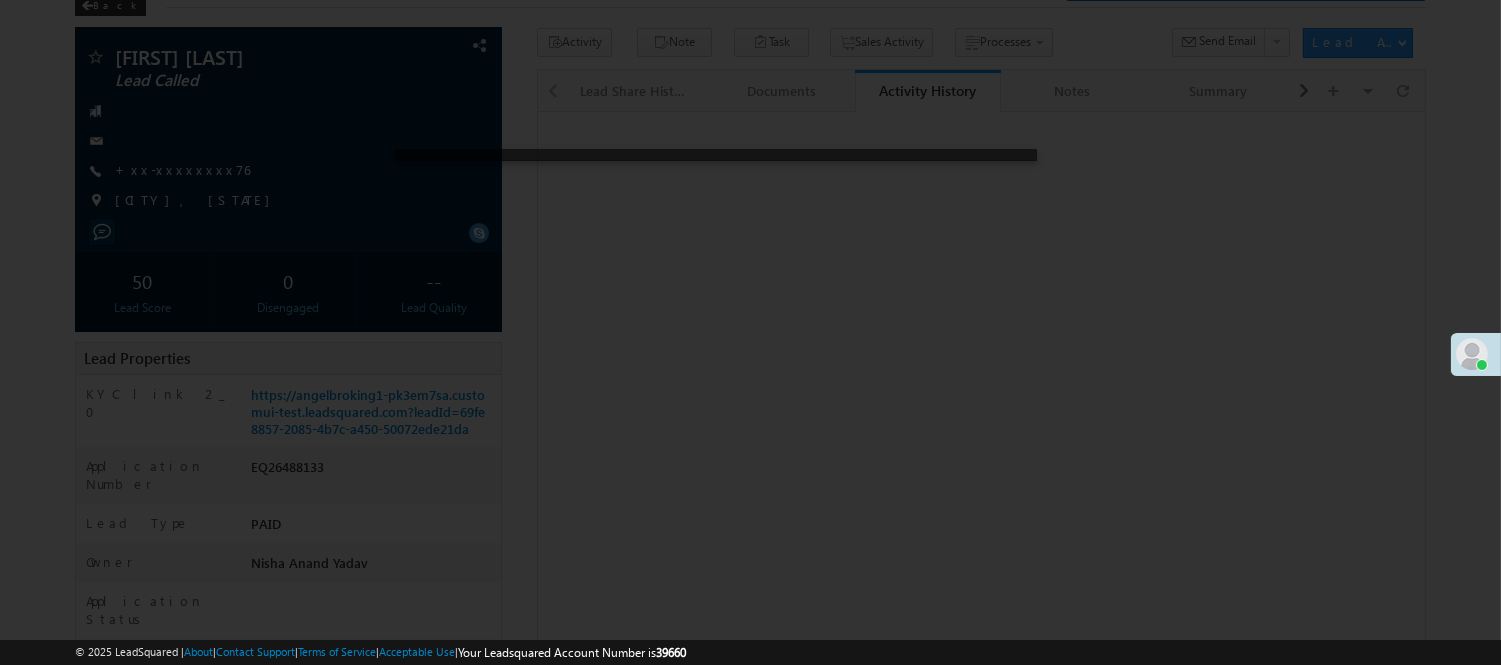 click at bounding box center [750, 332] 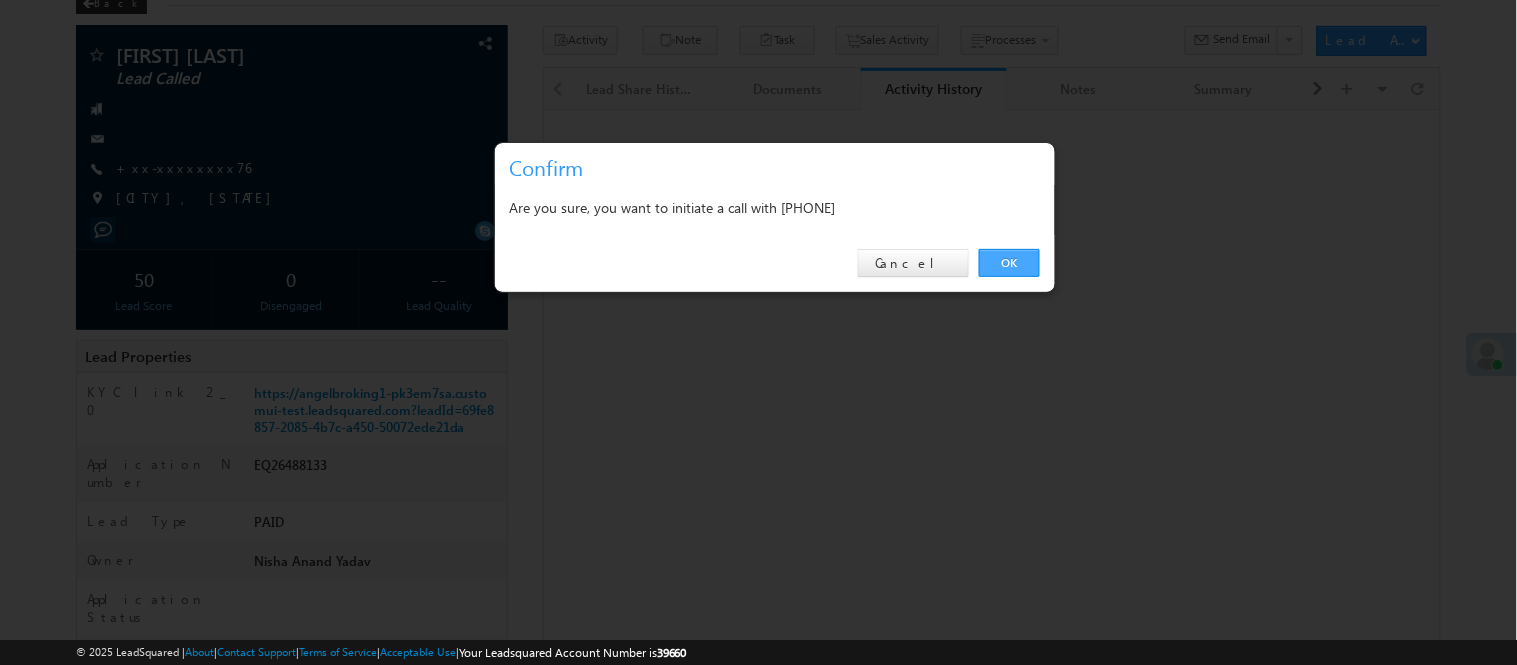 click on "OK" at bounding box center (1009, 263) 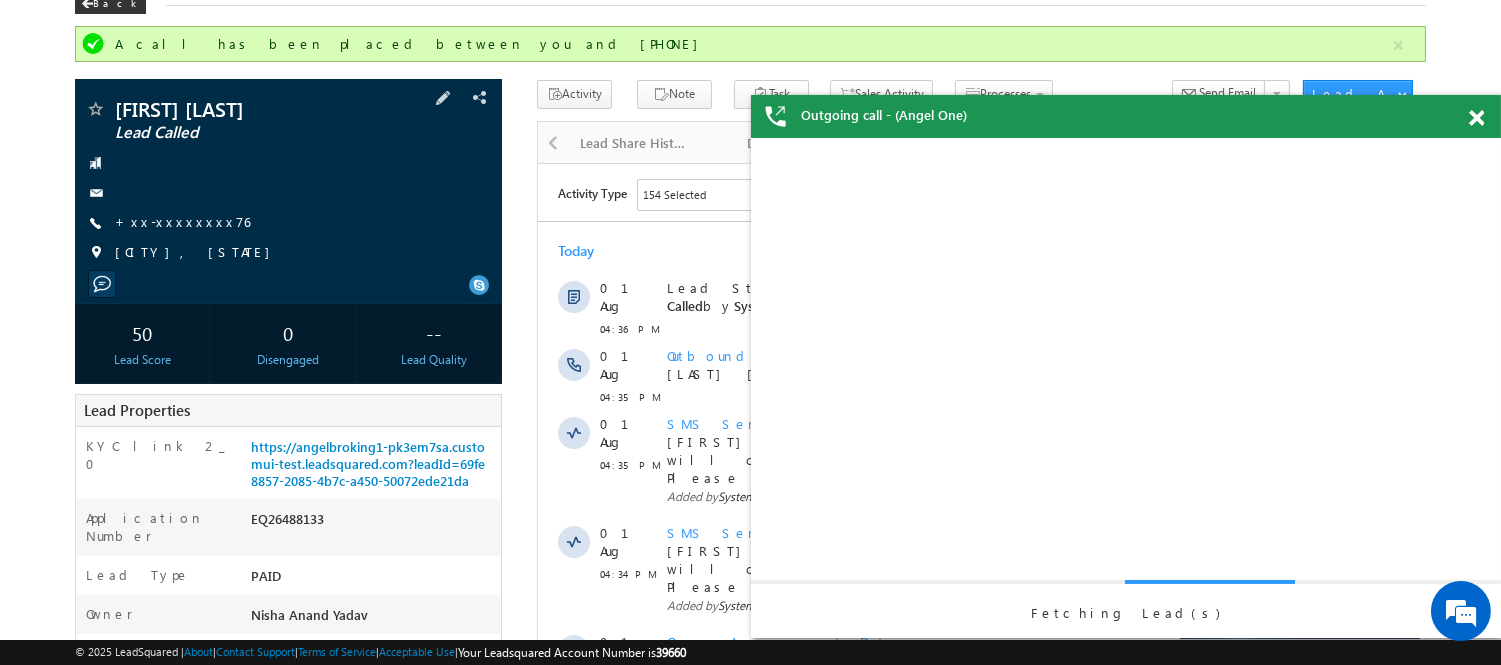 scroll, scrollTop: 0, scrollLeft: 0, axis: both 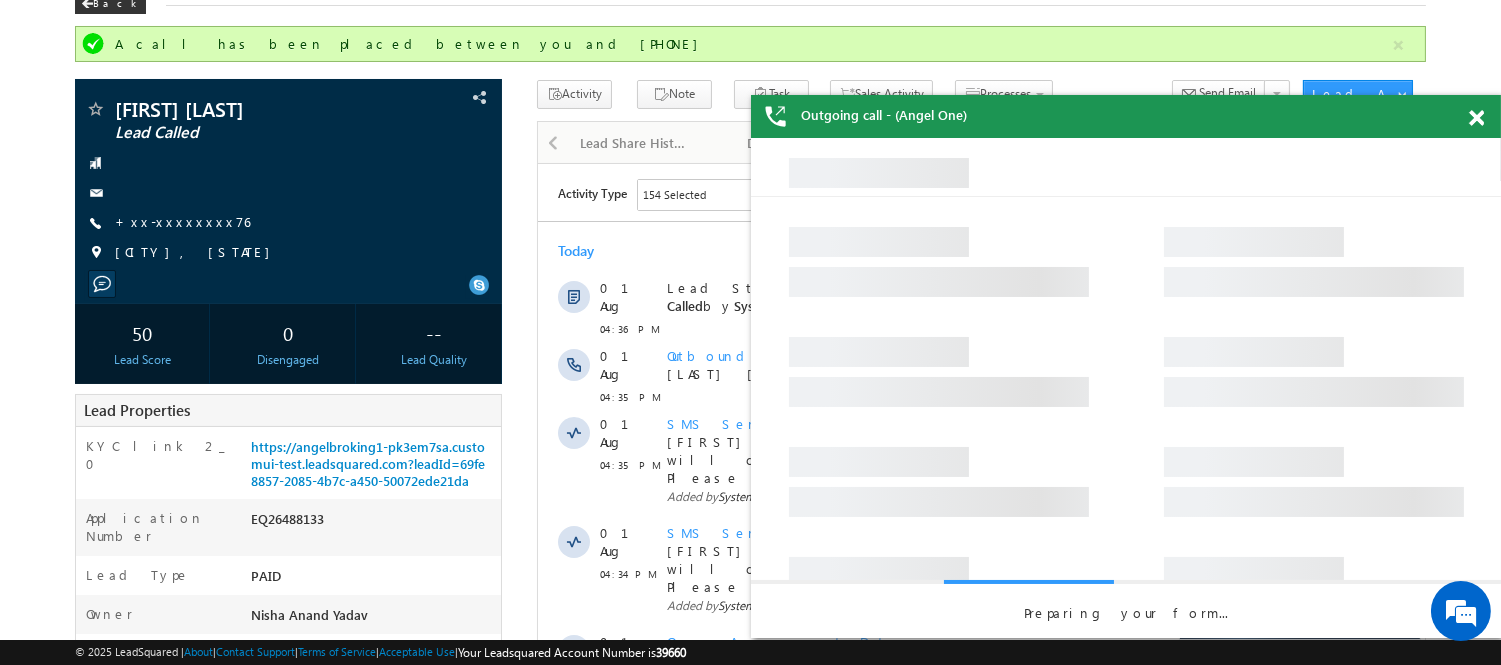click on "Outgoing call -  (Angel One)" at bounding box center (1126, 116) 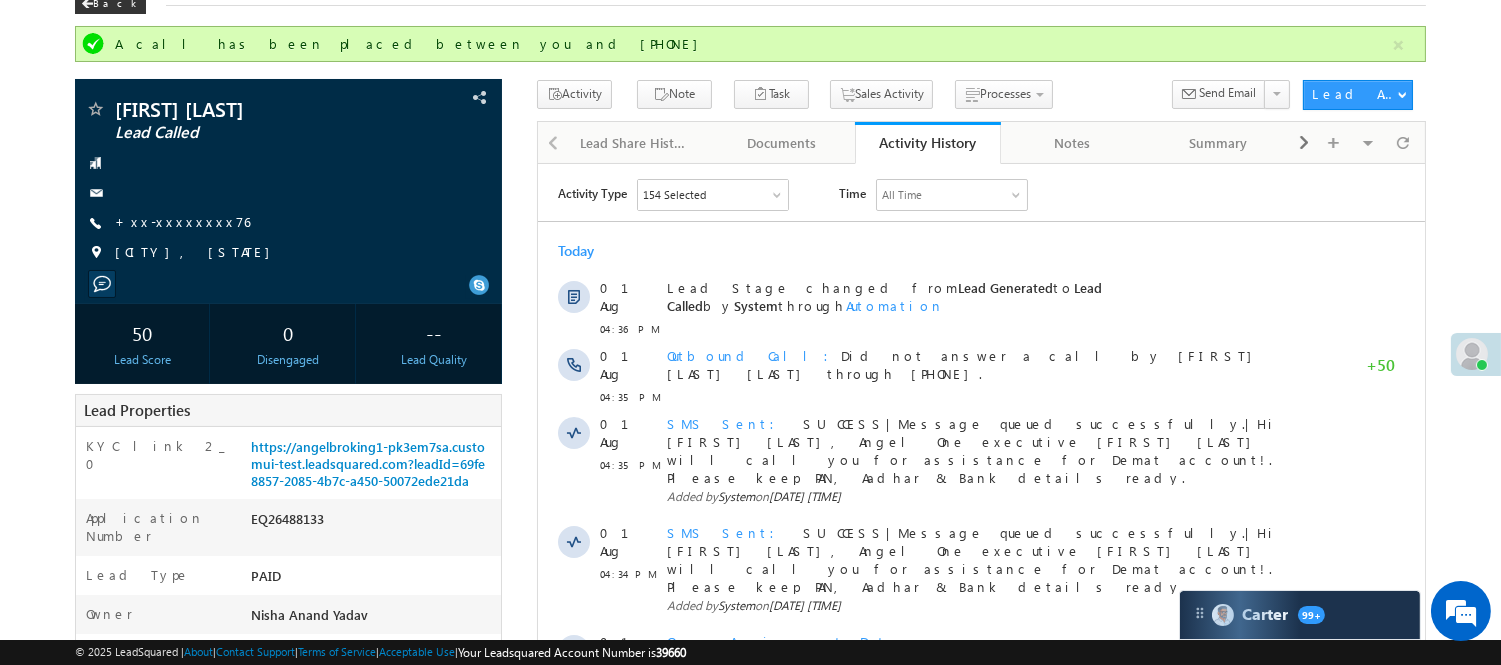 scroll, scrollTop: 668, scrollLeft: 0, axis: vertical 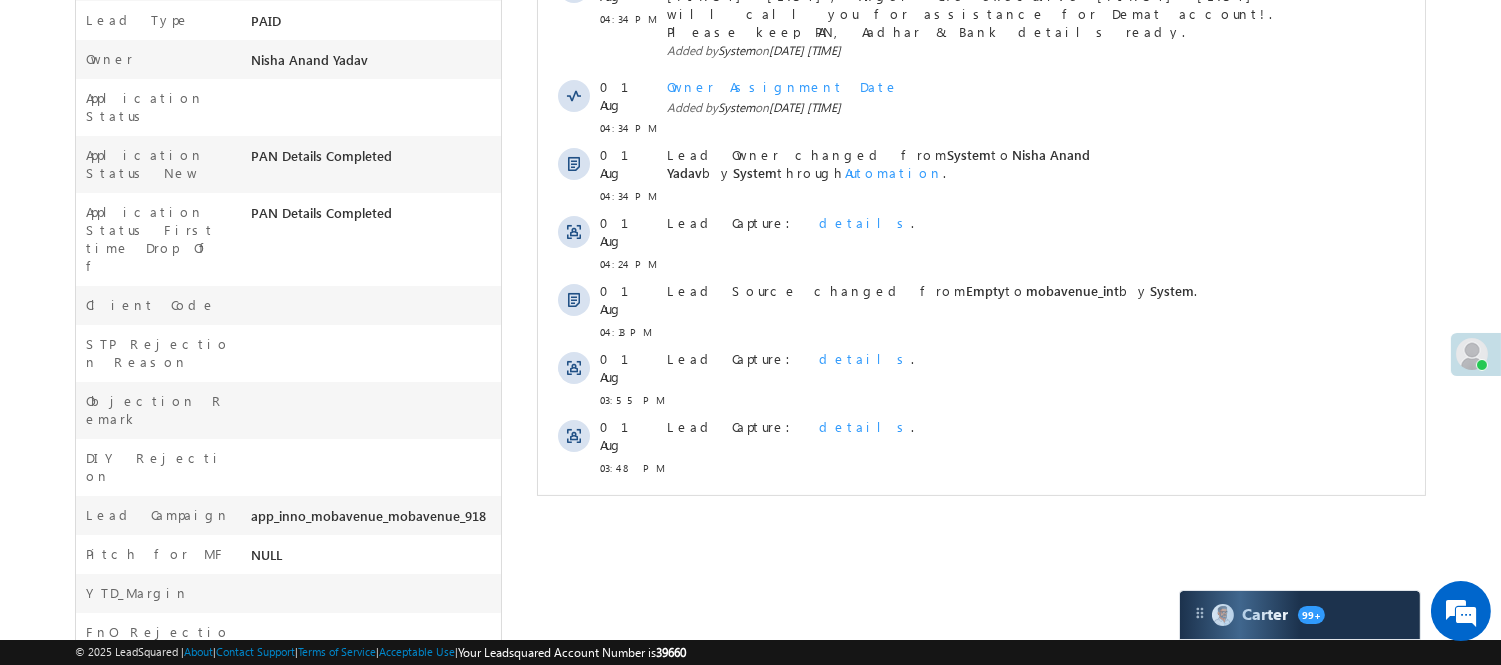 click at bounding box center [928, 515] 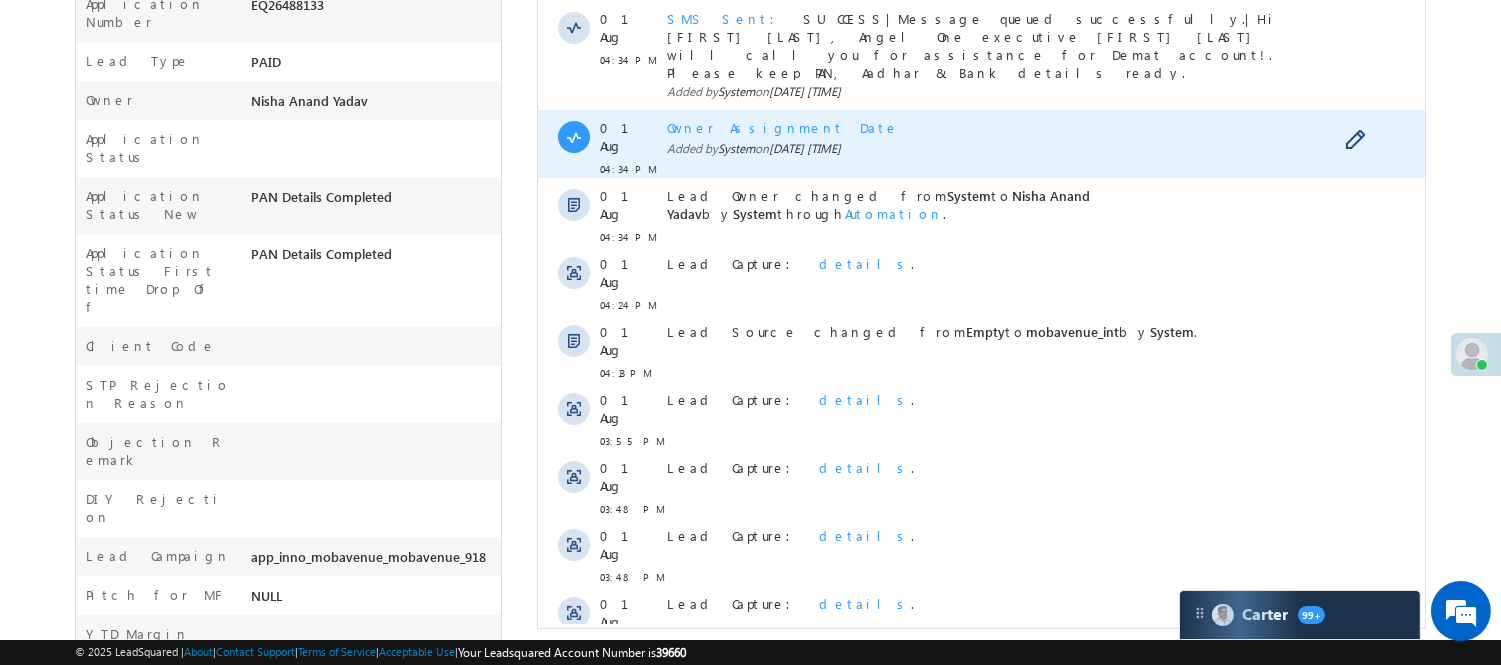 scroll, scrollTop: 446, scrollLeft: 0, axis: vertical 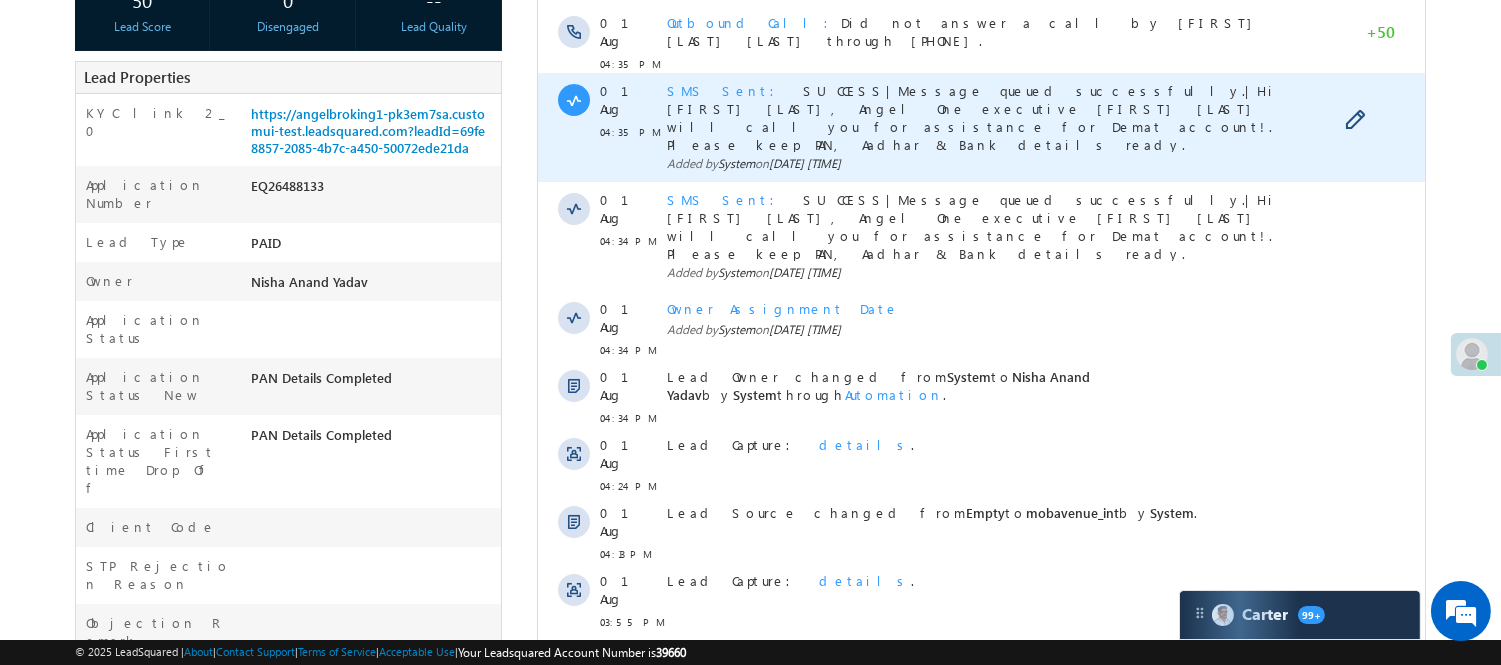 click on "SMS Sent" at bounding box center (726, 90) 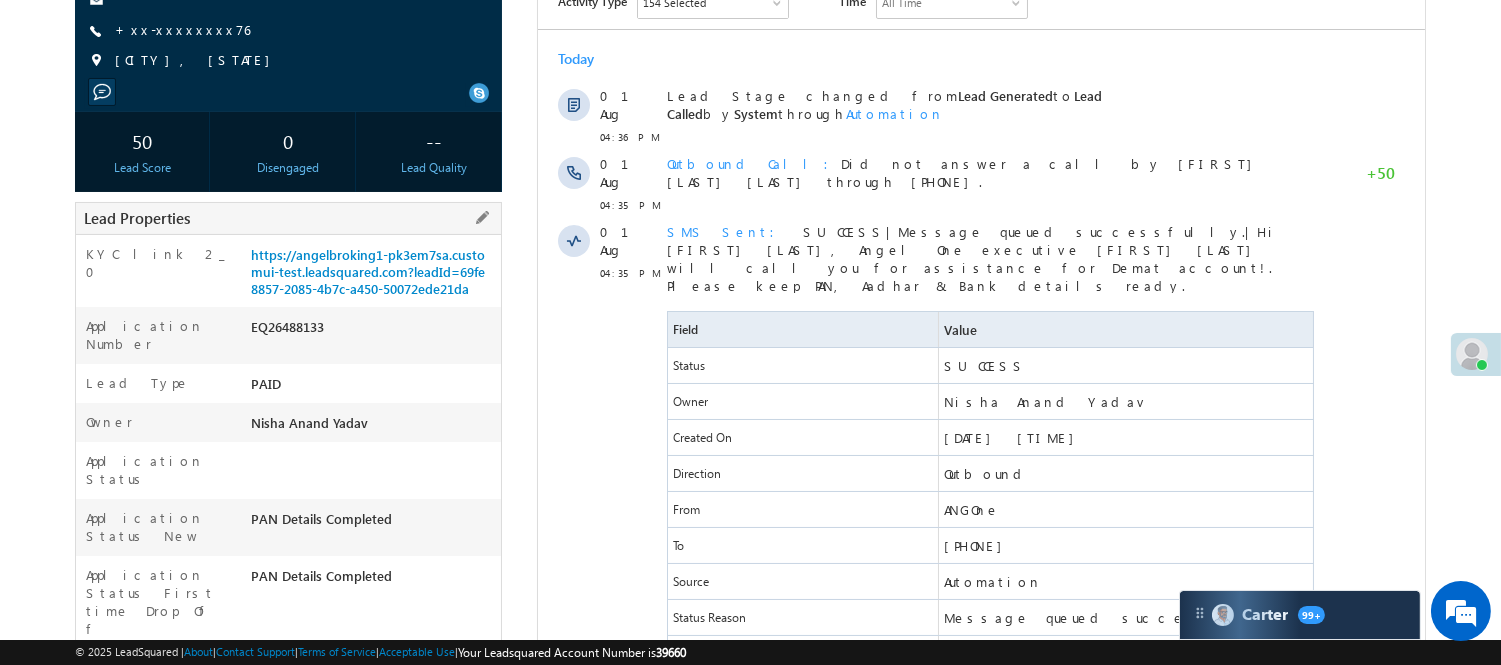 scroll, scrollTop: 224, scrollLeft: 0, axis: vertical 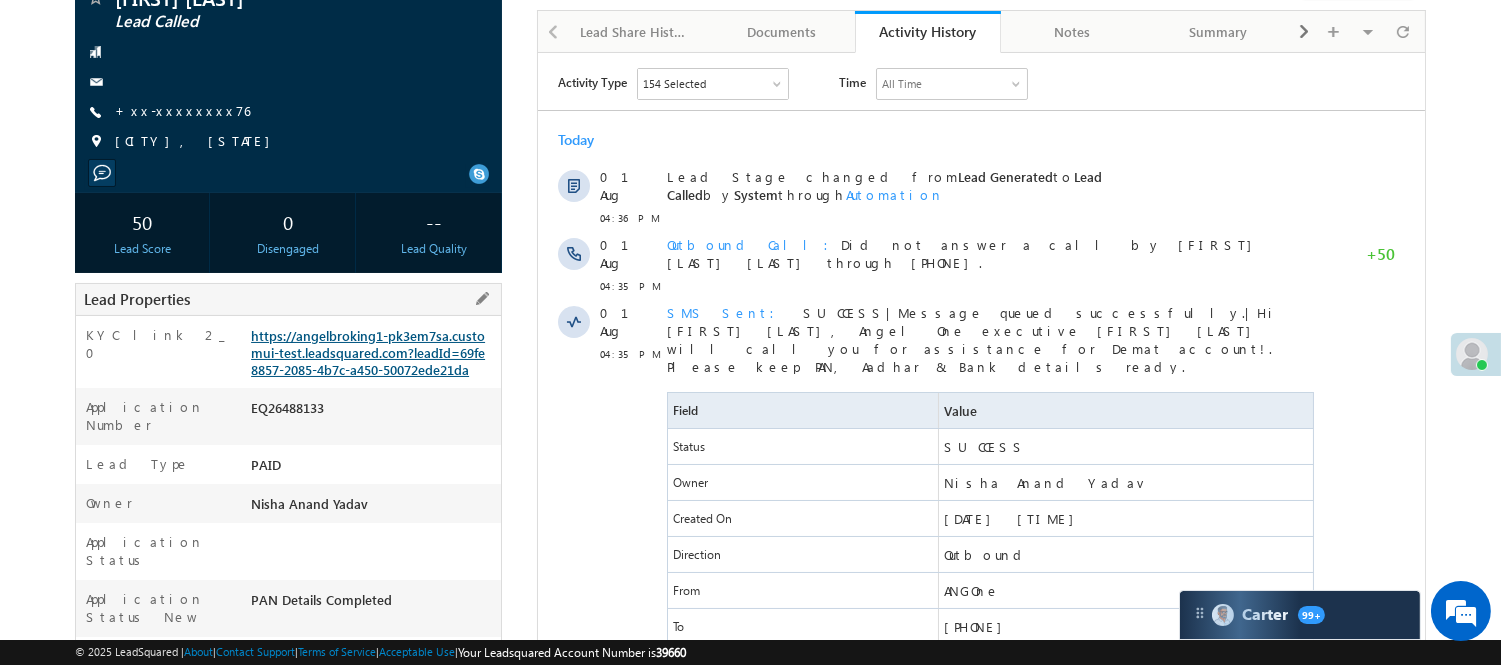 click on "https://angelbroking1-pk3em7sa.customui-test.leadsquared.com?leadId=69fe8857-2085-4b7c-a450-50072ede21da" at bounding box center (368, 352) 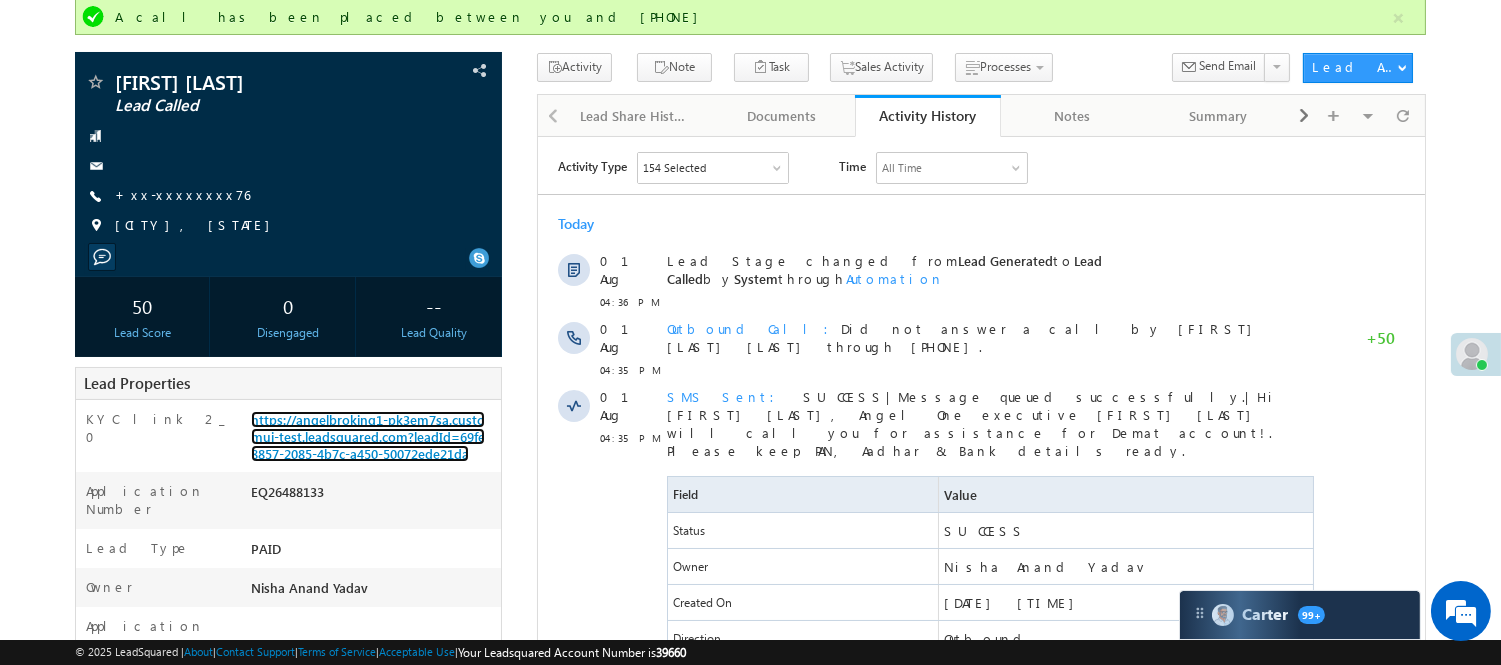 scroll, scrollTop: 0, scrollLeft: 0, axis: both 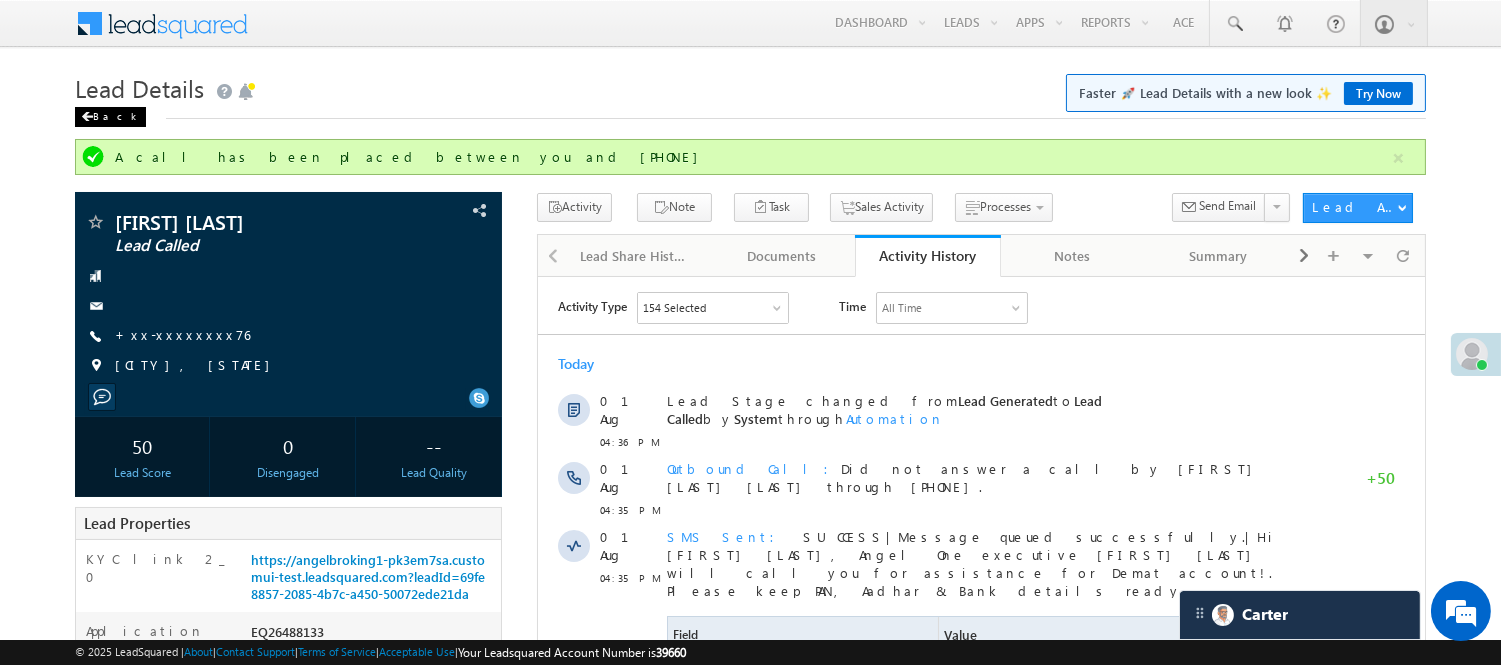click on "Back" at bounding box center (110, 117) 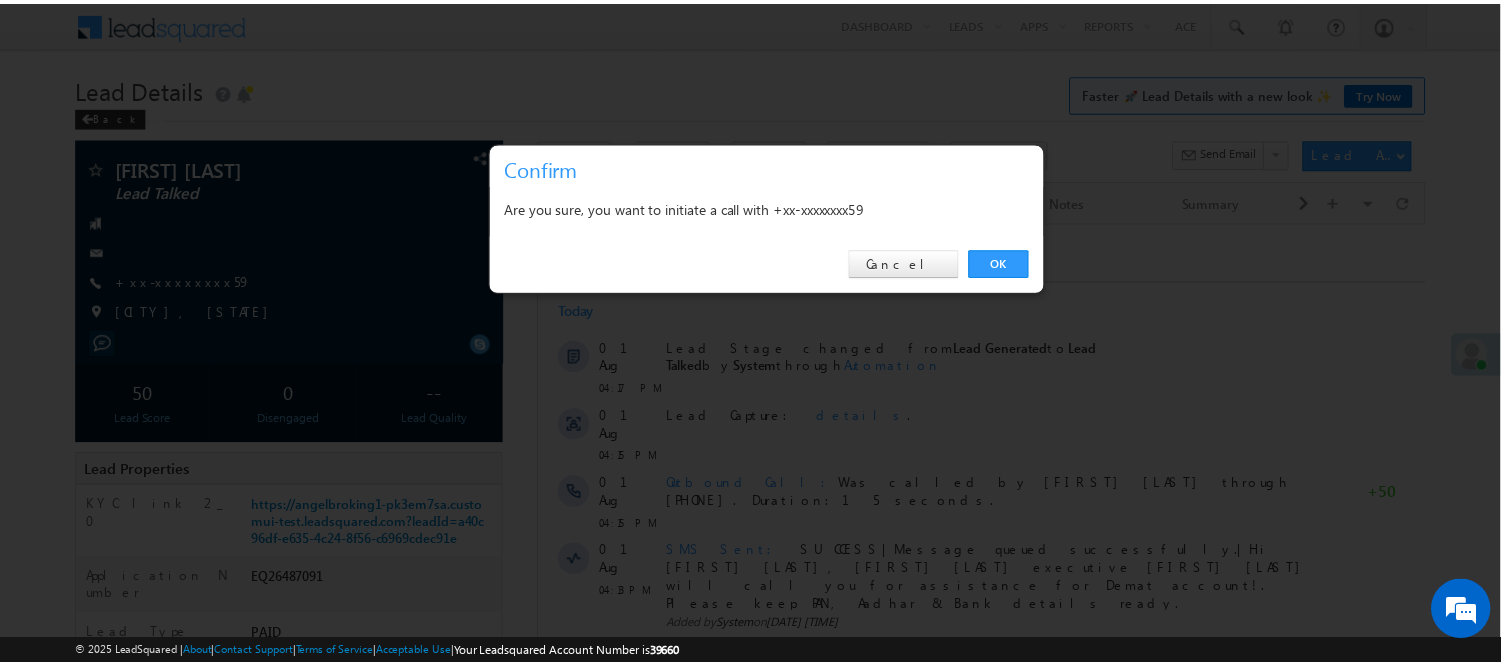 scroll, scrollTop: 0, scrollLeft: 0, axis: both 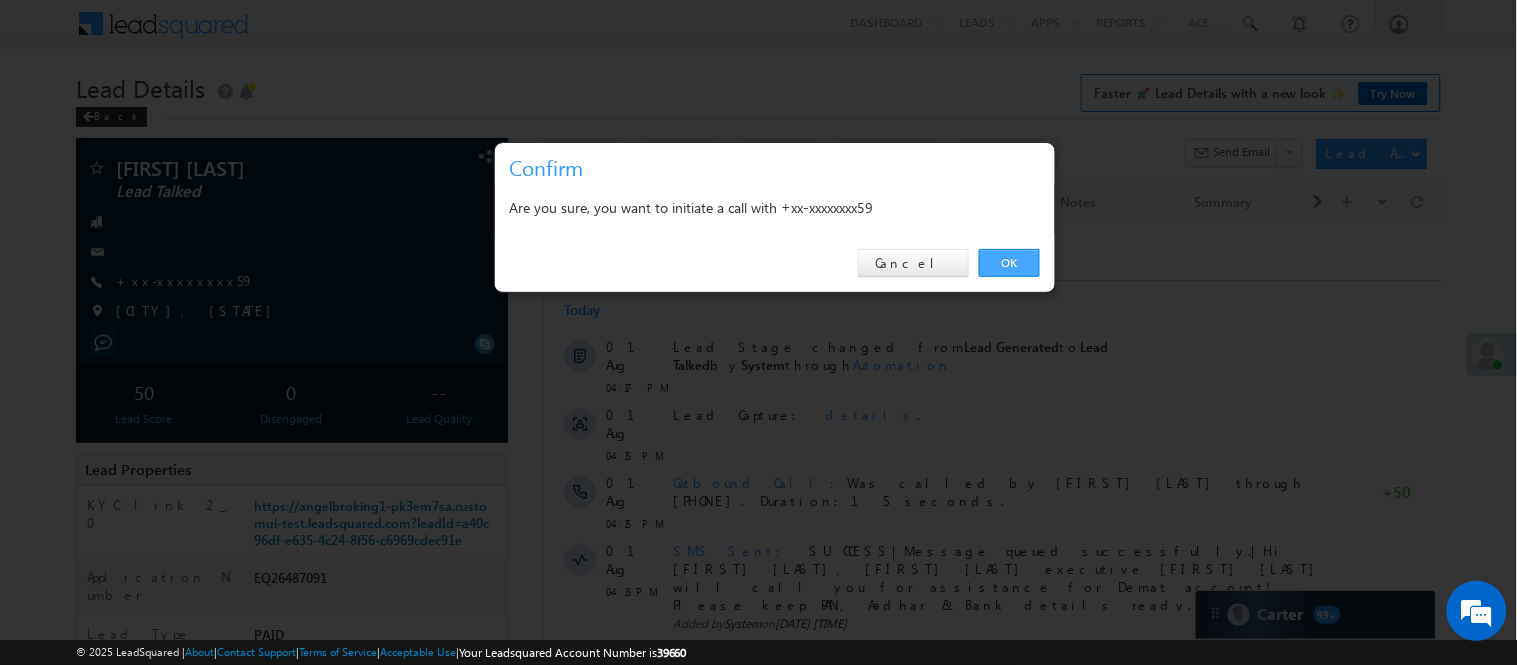 click on "OK" at bounding box center [1009, 263] 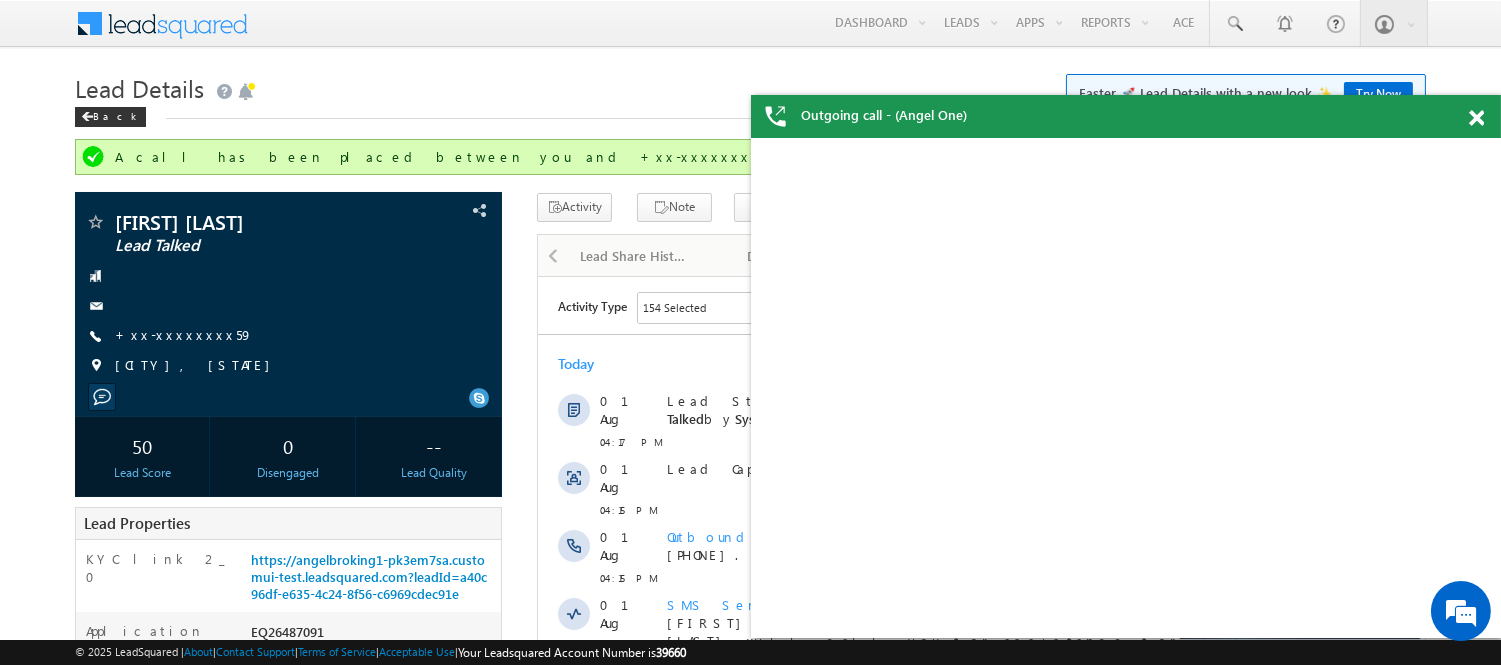 scroll, scrollTop: 0, scrollLeft: 0, axis: both 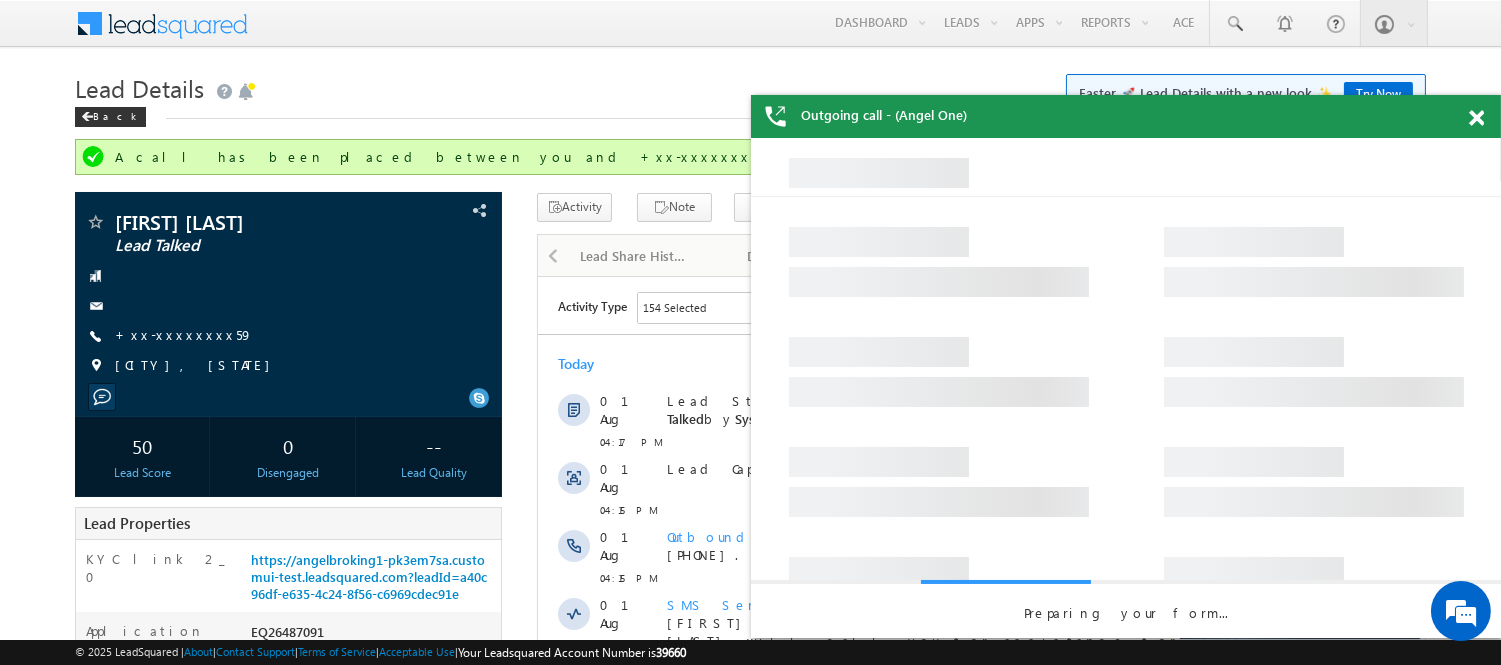 click at bounding box center [1476, 118] 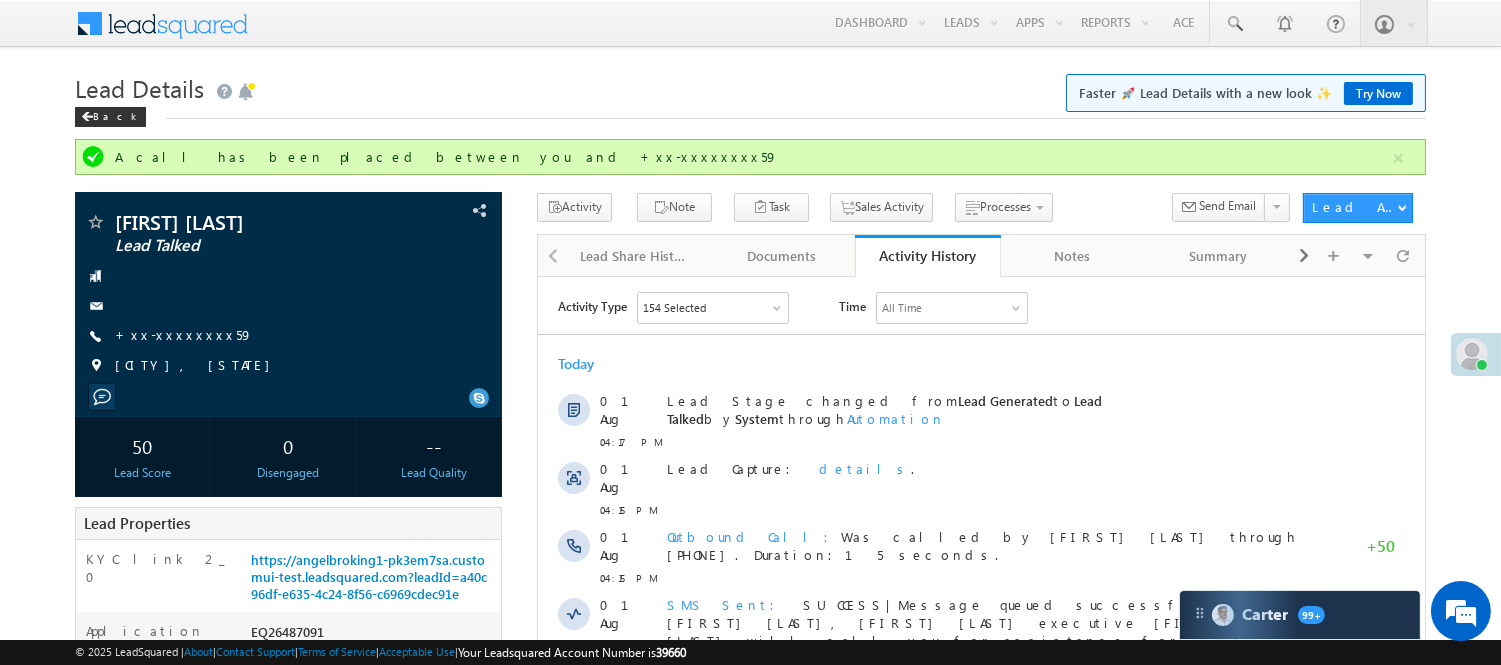 scroll, scrollTop: 0, scrollLeft: 0, axis: both 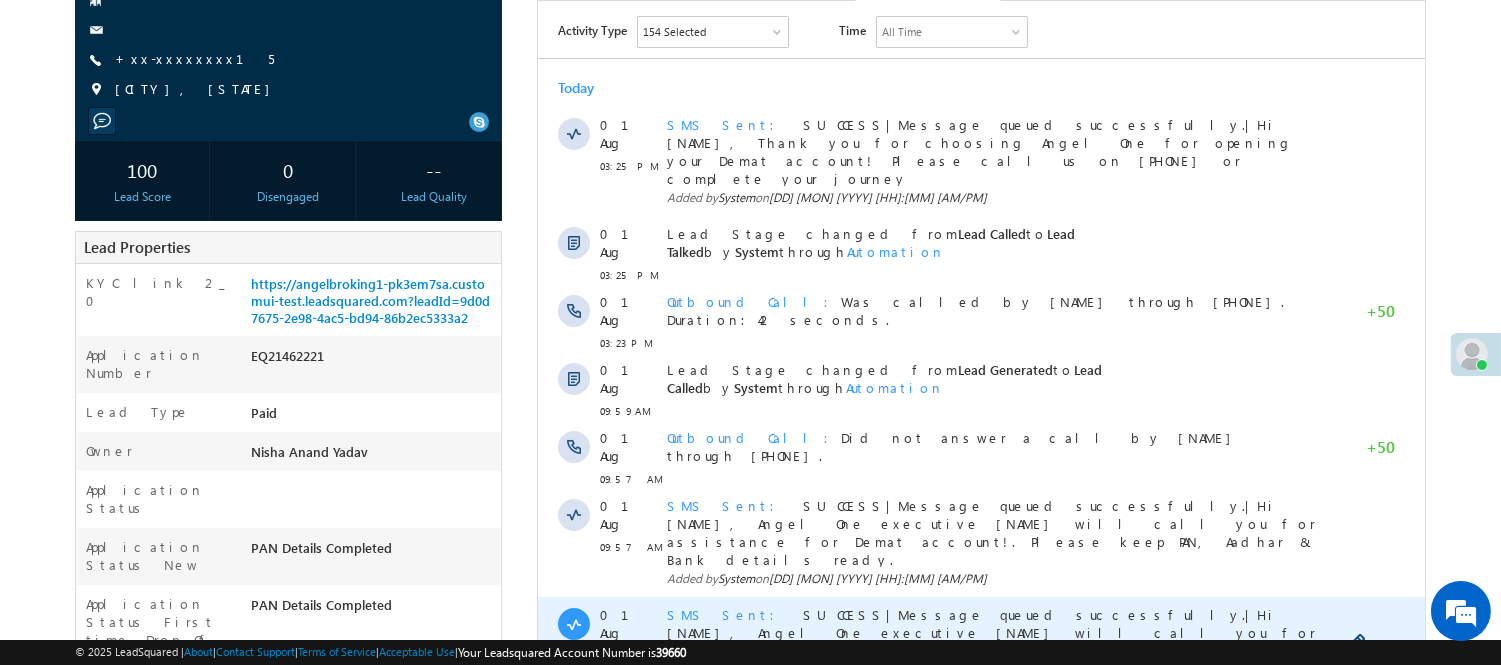click on "SMS Sent" at bounding box center [726, 613] 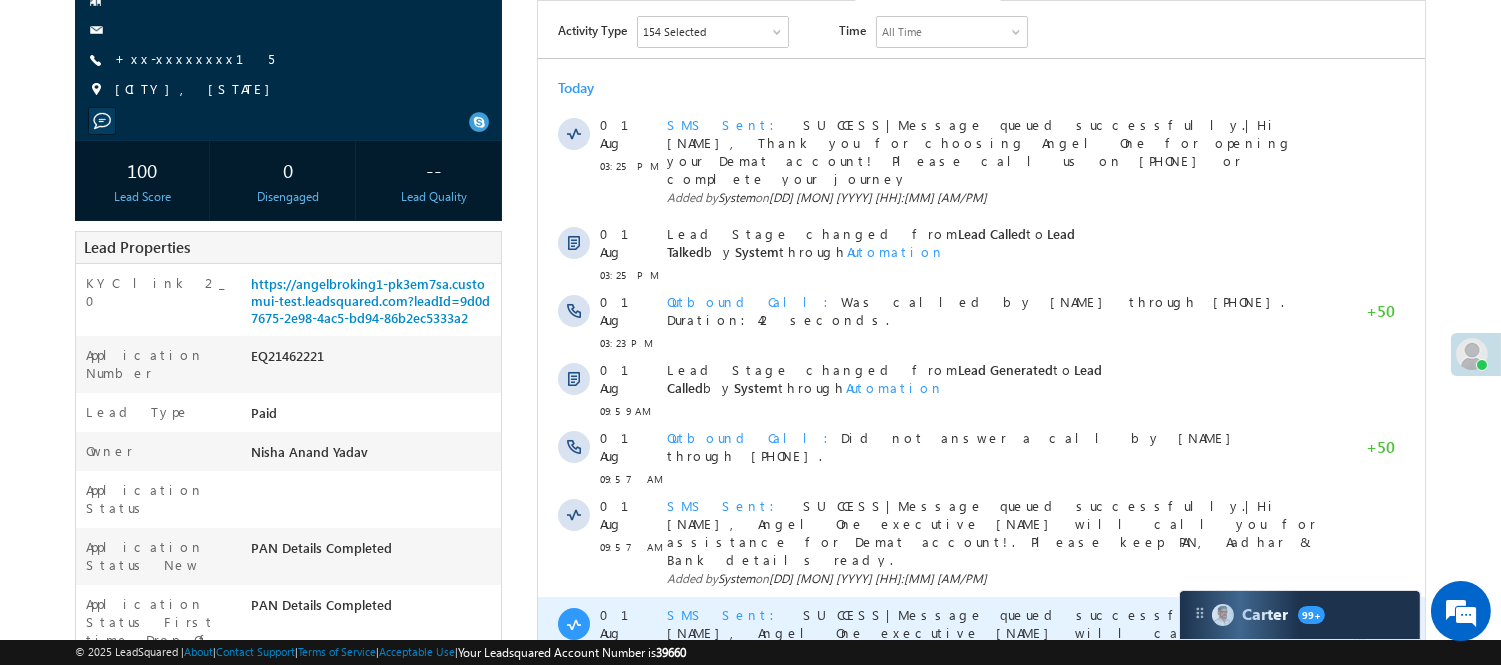 click on "SMS Sent" at bounding box center [726, 613] 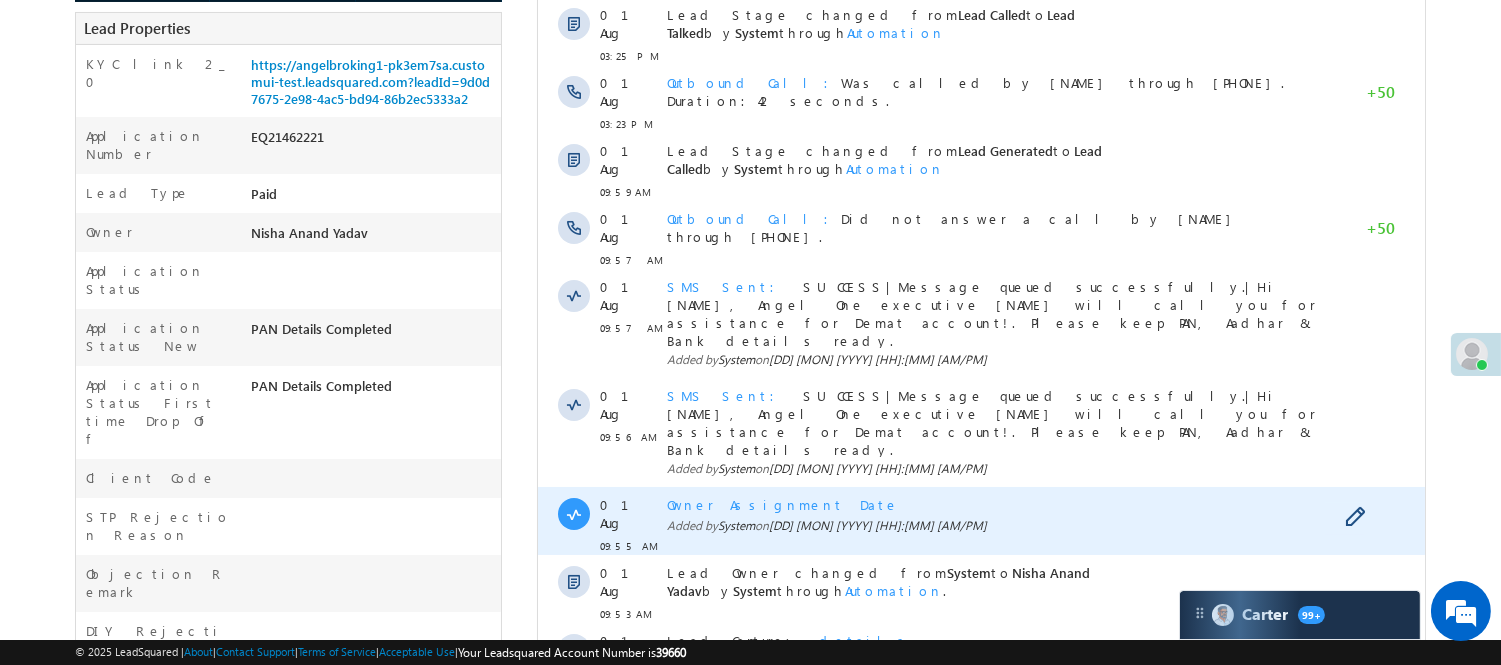 scroll, scrollTop: 444, scrollLeft: 0, axis: vertical 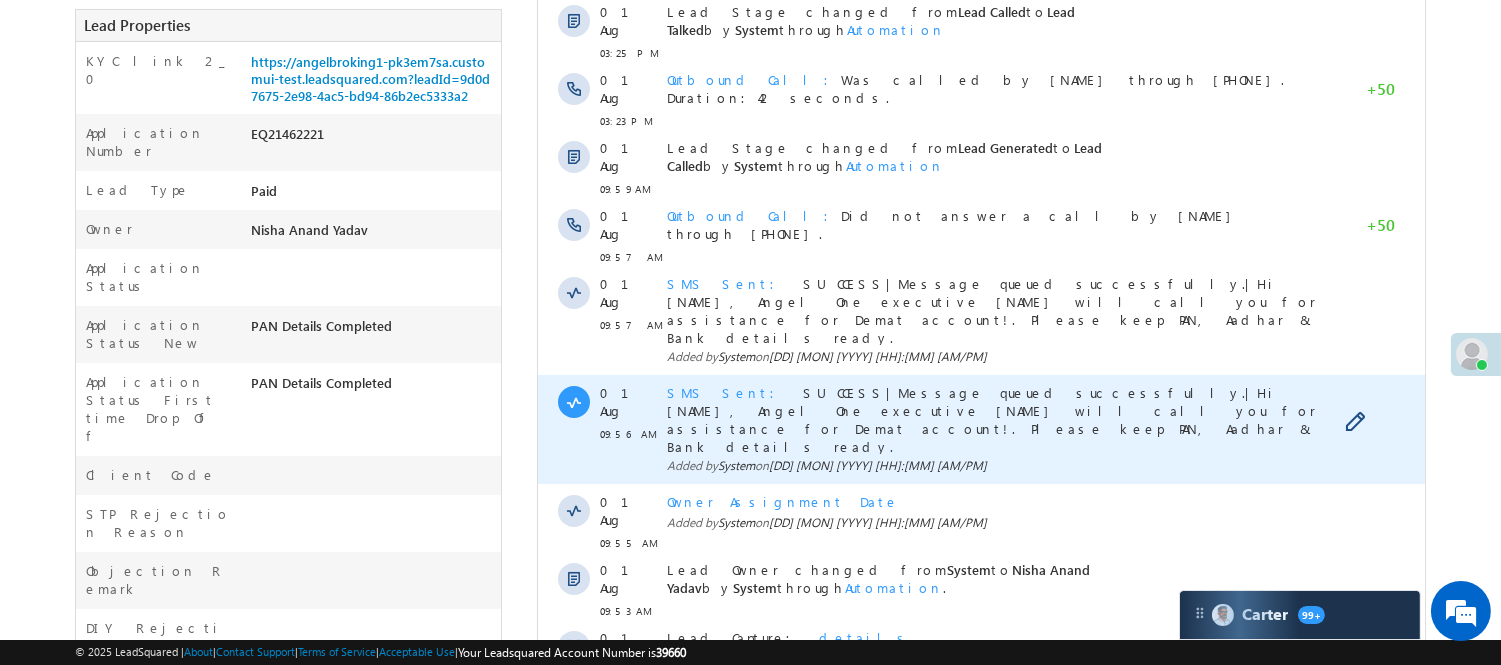 click on "SMS Sent" at bounding box center [726, 392] 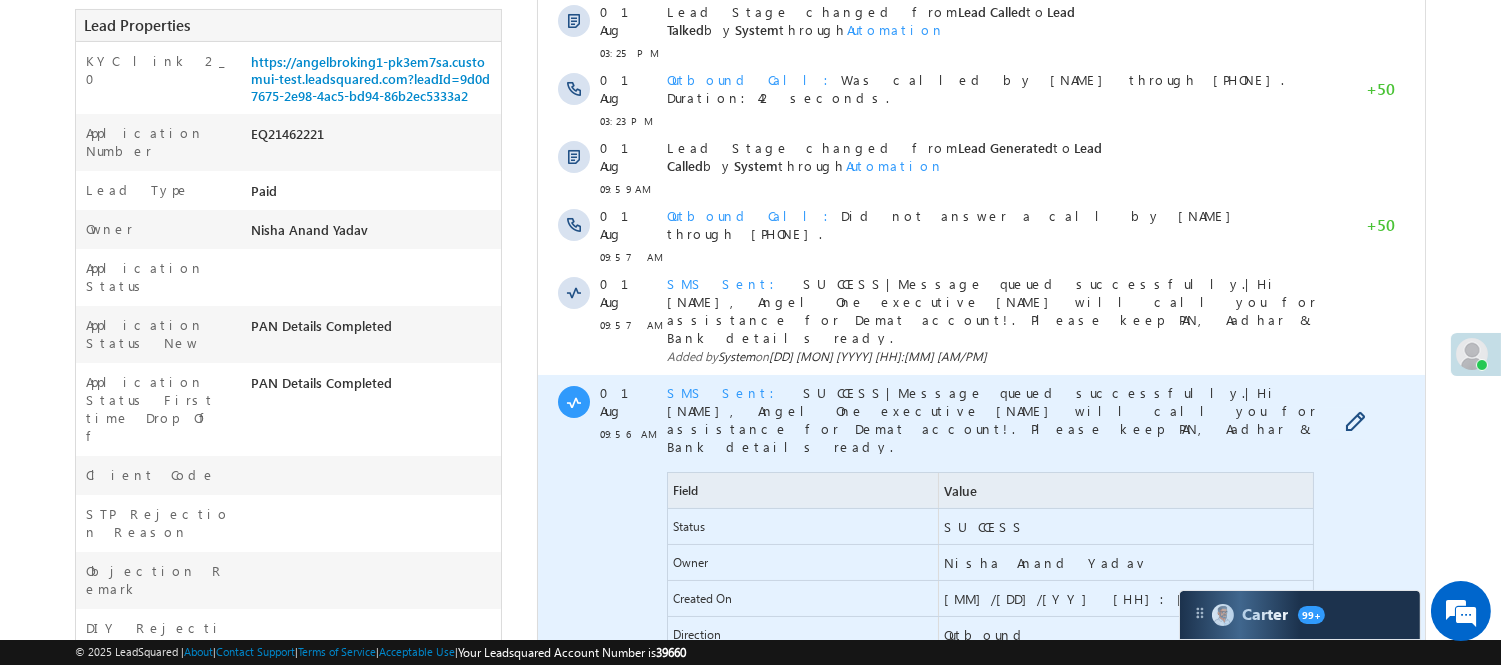 click on "SMS Sent" at bounding box center [726, 392] 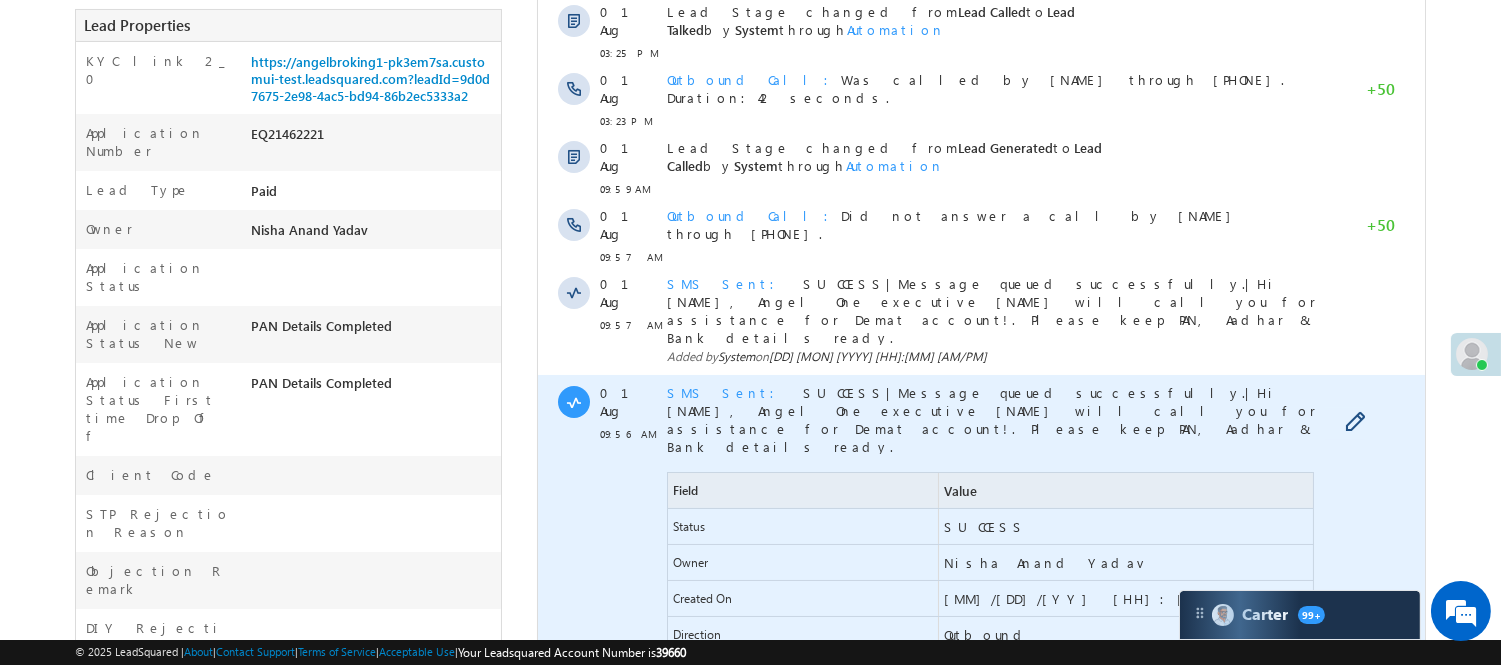 click on "SMS Sent" at bounding box center [726, 392] 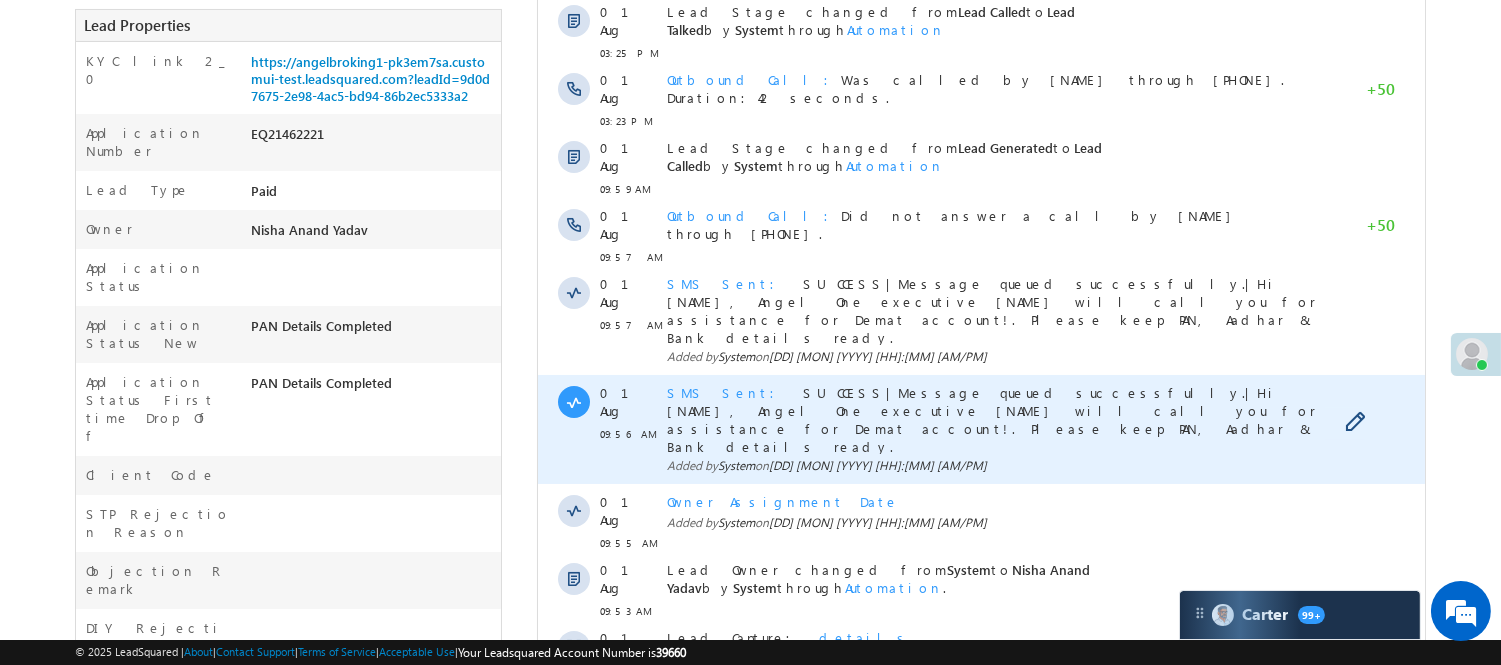 click on "SMS Sent" at bounding box center (726, 392) 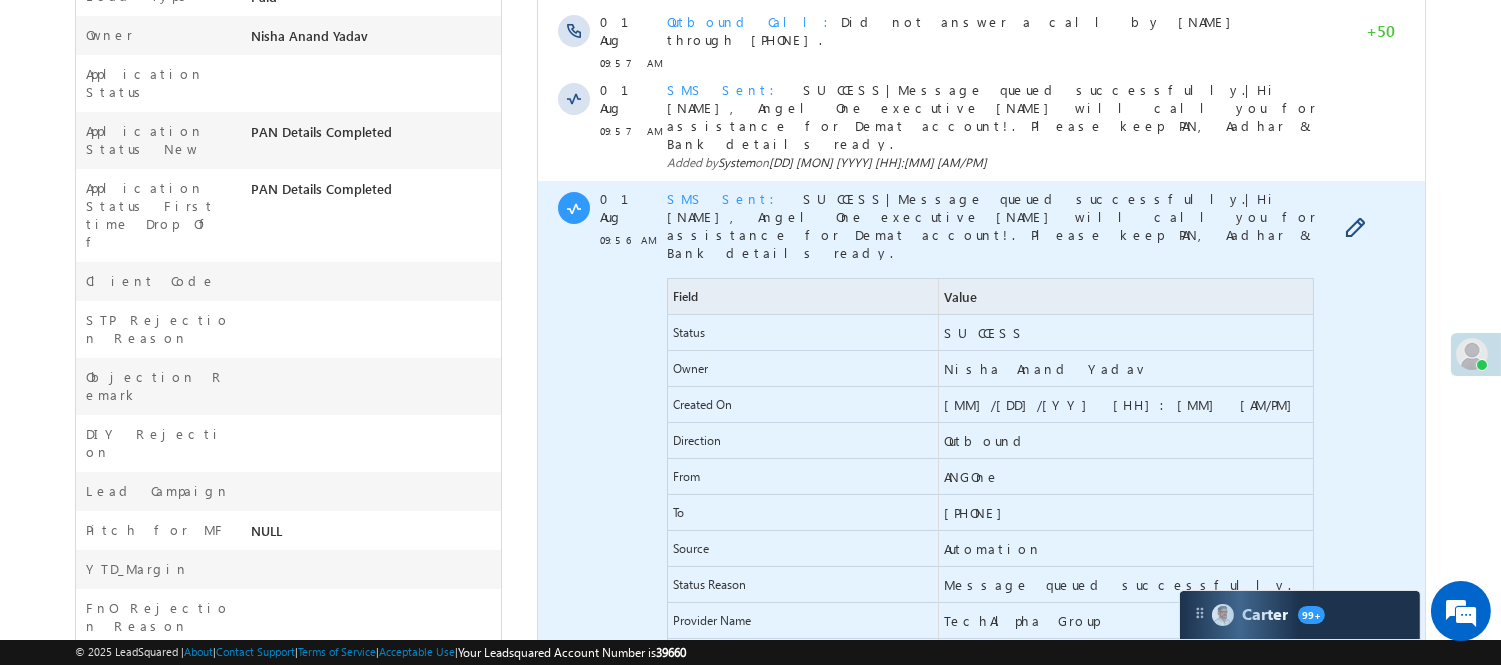 scroll, scrollTop: 888, scrollLeft: 0, axis: vertical 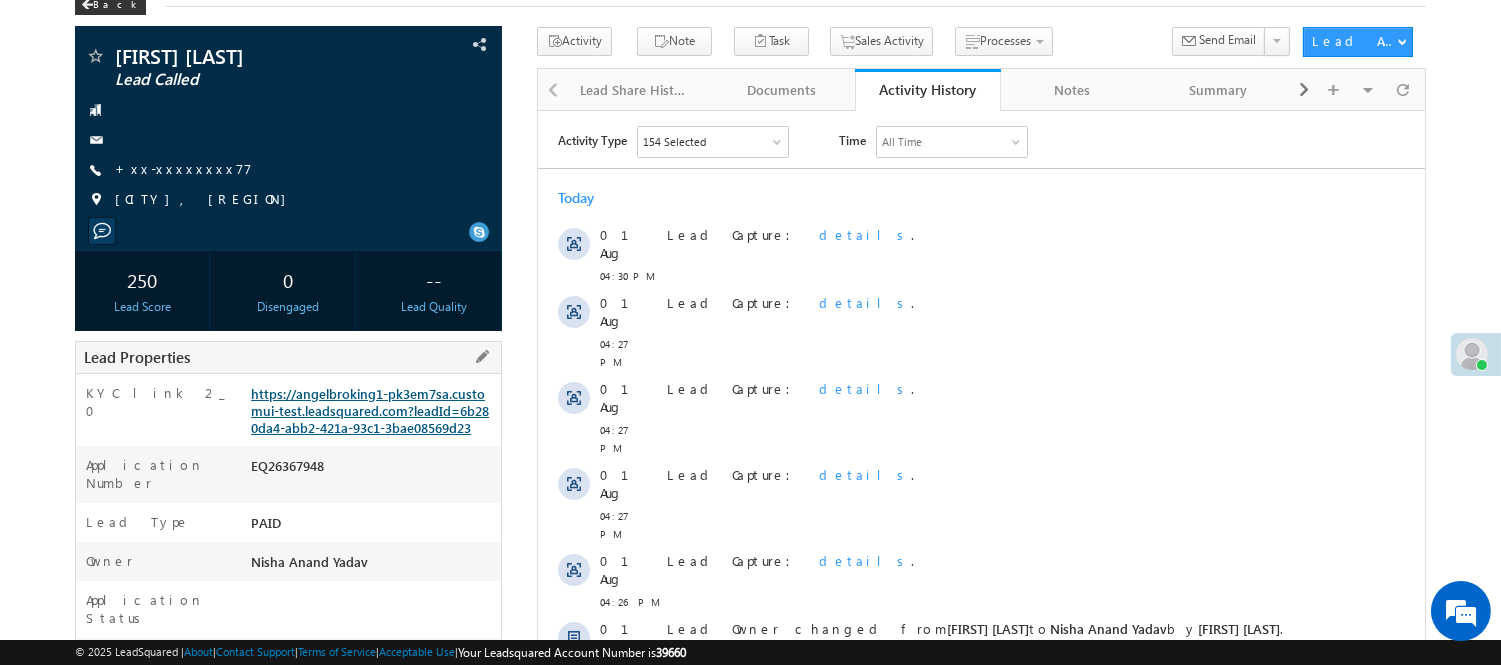 click on "https://angelbroking1-pk3em7sa.customui-test.leadsquared.com?leadId=6b280da4-abb2-421a-93c1-3bae08569d23" at bounding box center (370, 410) 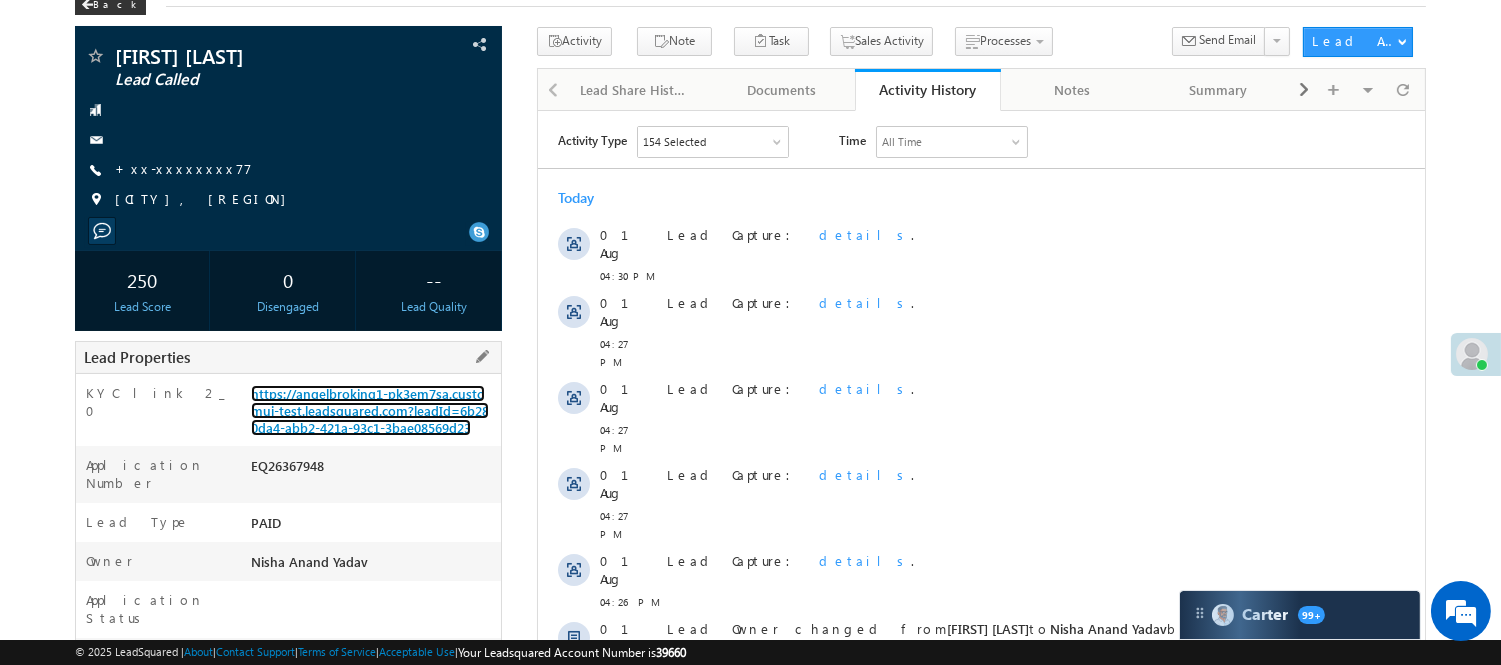 scroll, scrollTop: 0, scrollLeft: 0, axis: both 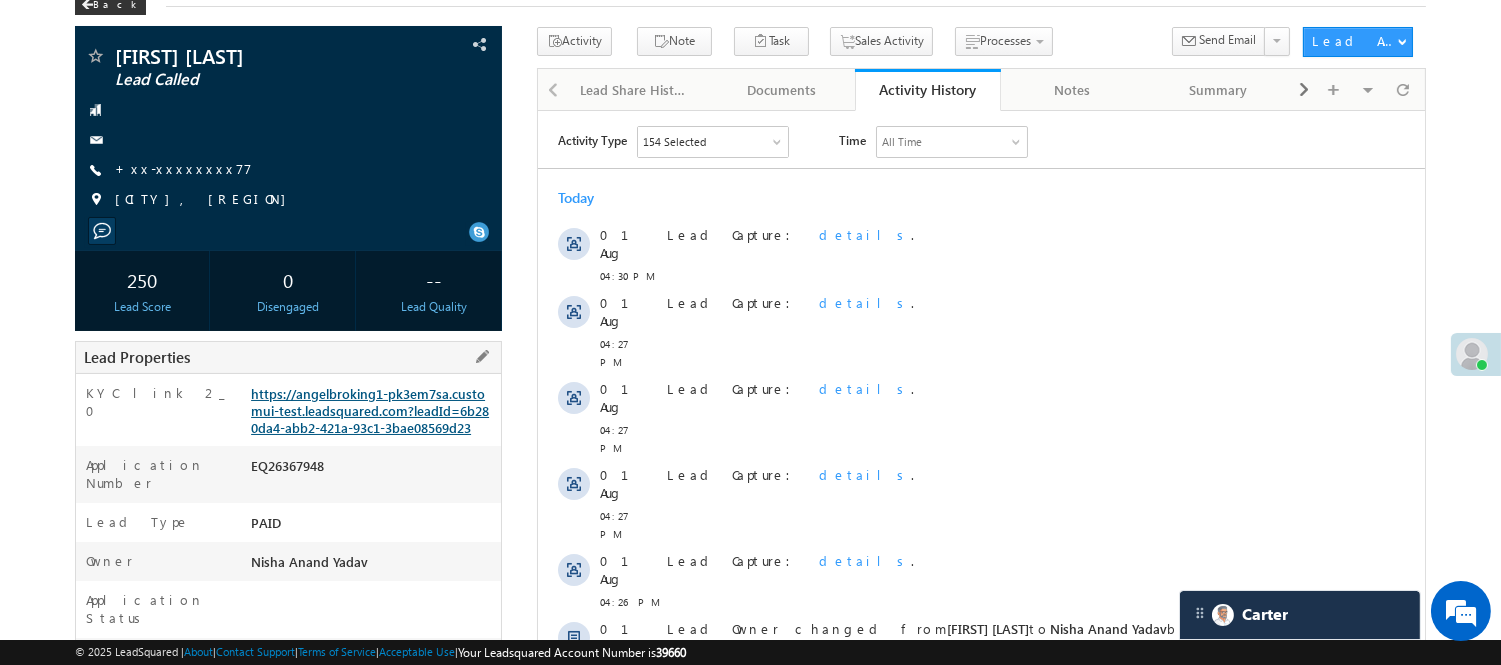 click on "https://angelbroking1-pk3em7sa.customui-test.leadsquared.com?leadId=6b280da4-abb2-421a-93c1-3bae08569d23" at bounding box center (370, 410) 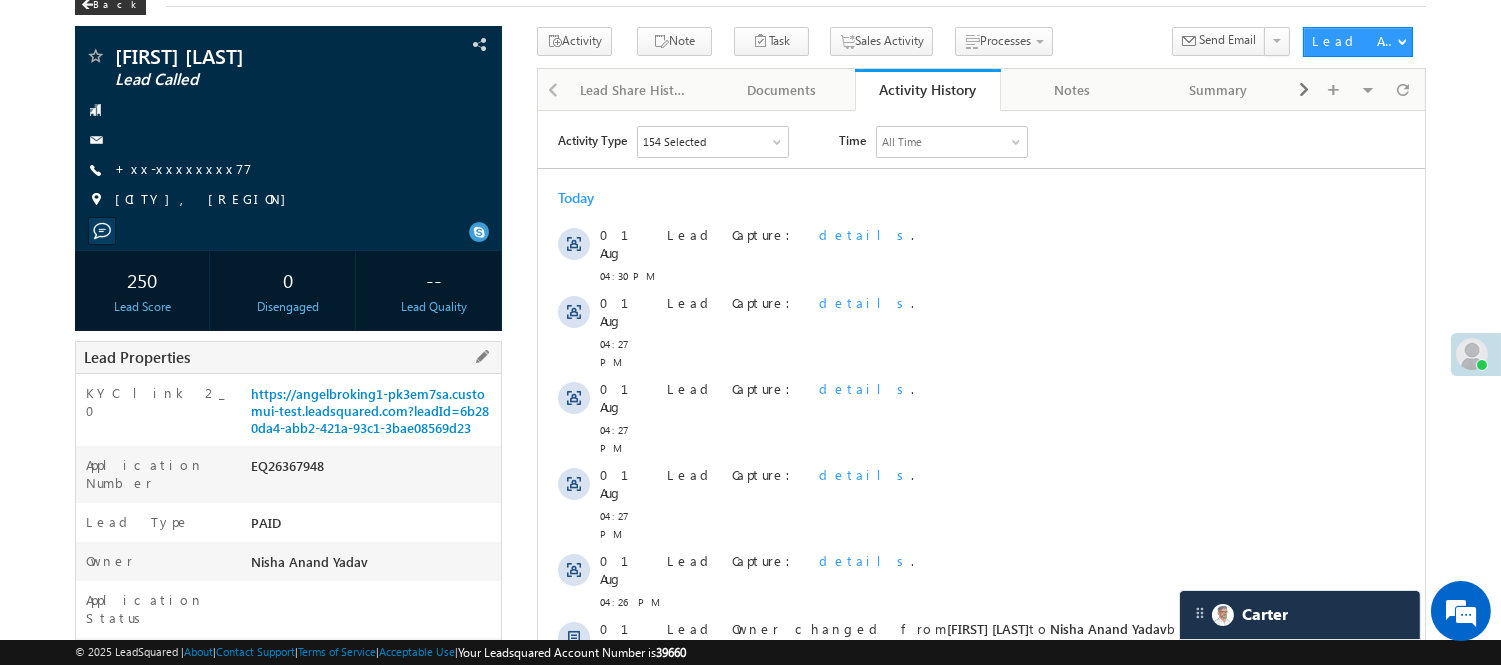 click on "EQ26367948" at bounding box center [373, 470] 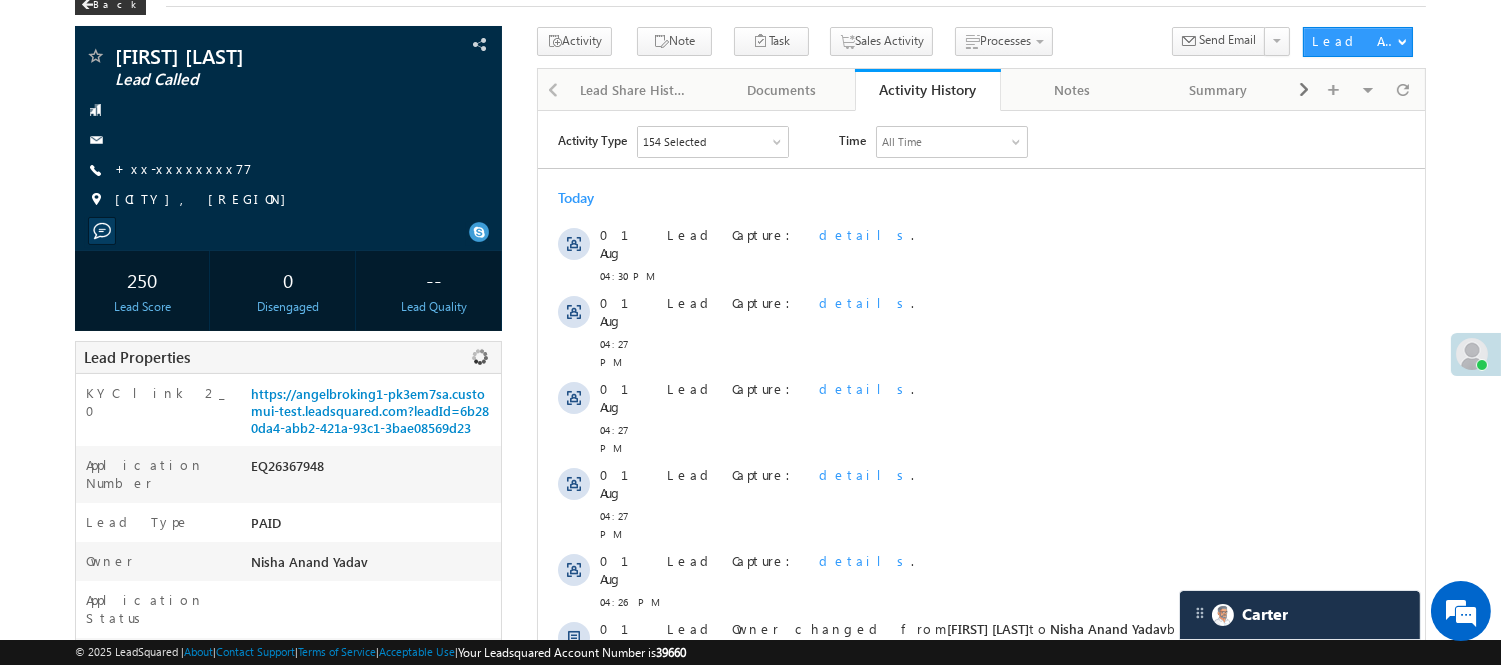 copy on "EQ26367948" 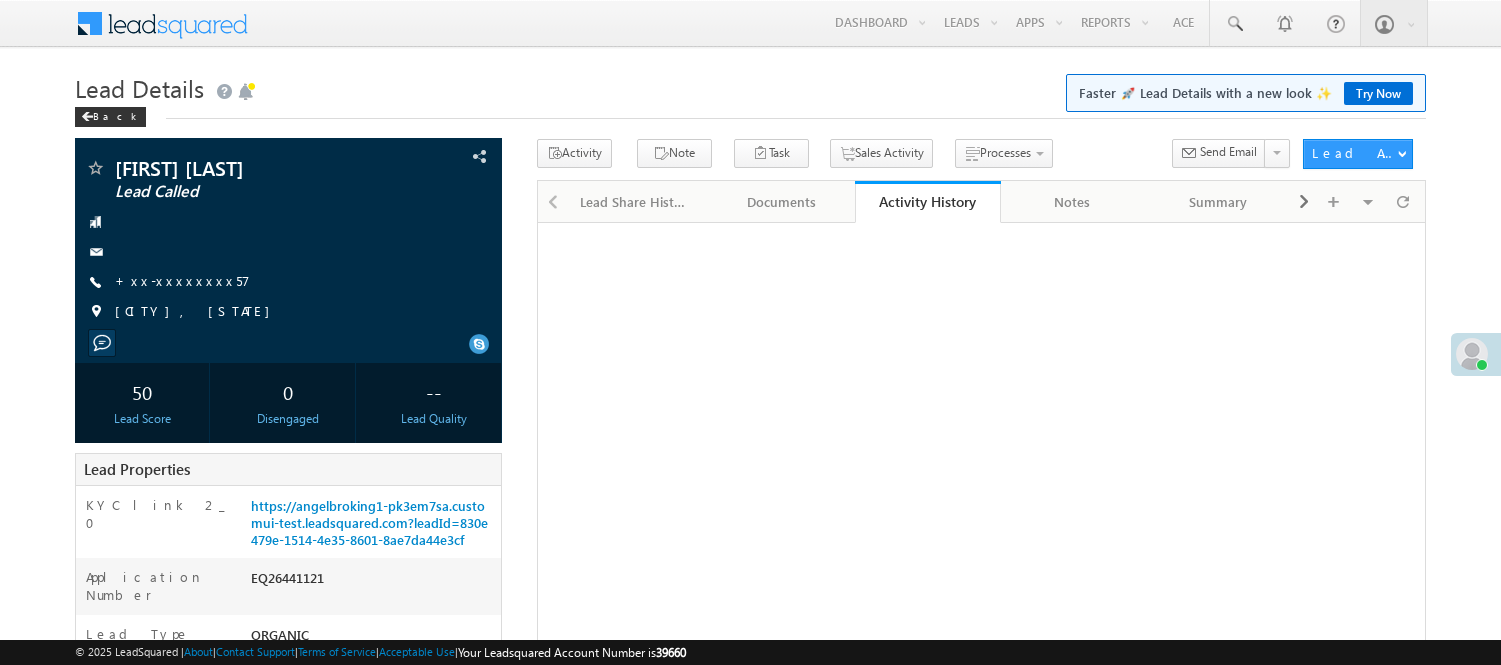 scroll, scrollTop: 0, scrollLeft: 0, axis: both 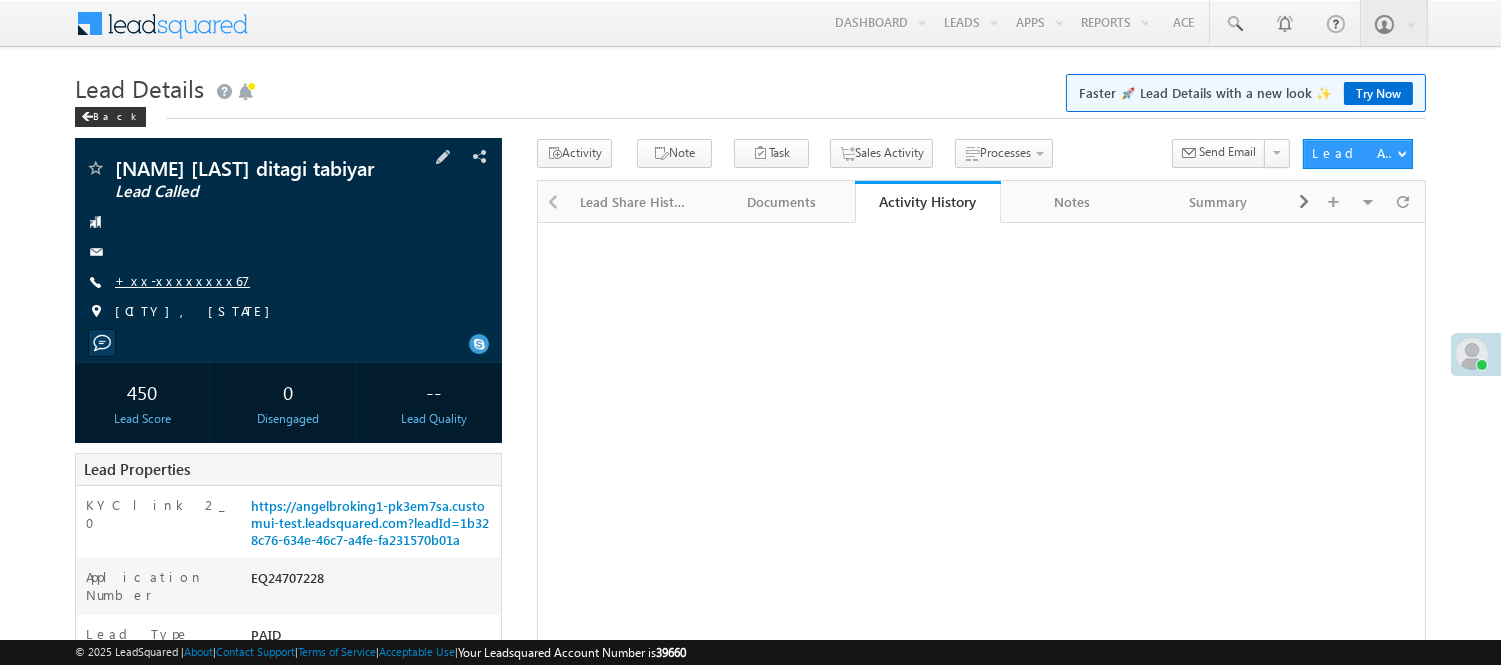 click on "+xx-xxxxxxxx67" at bounding box center (182, 280) 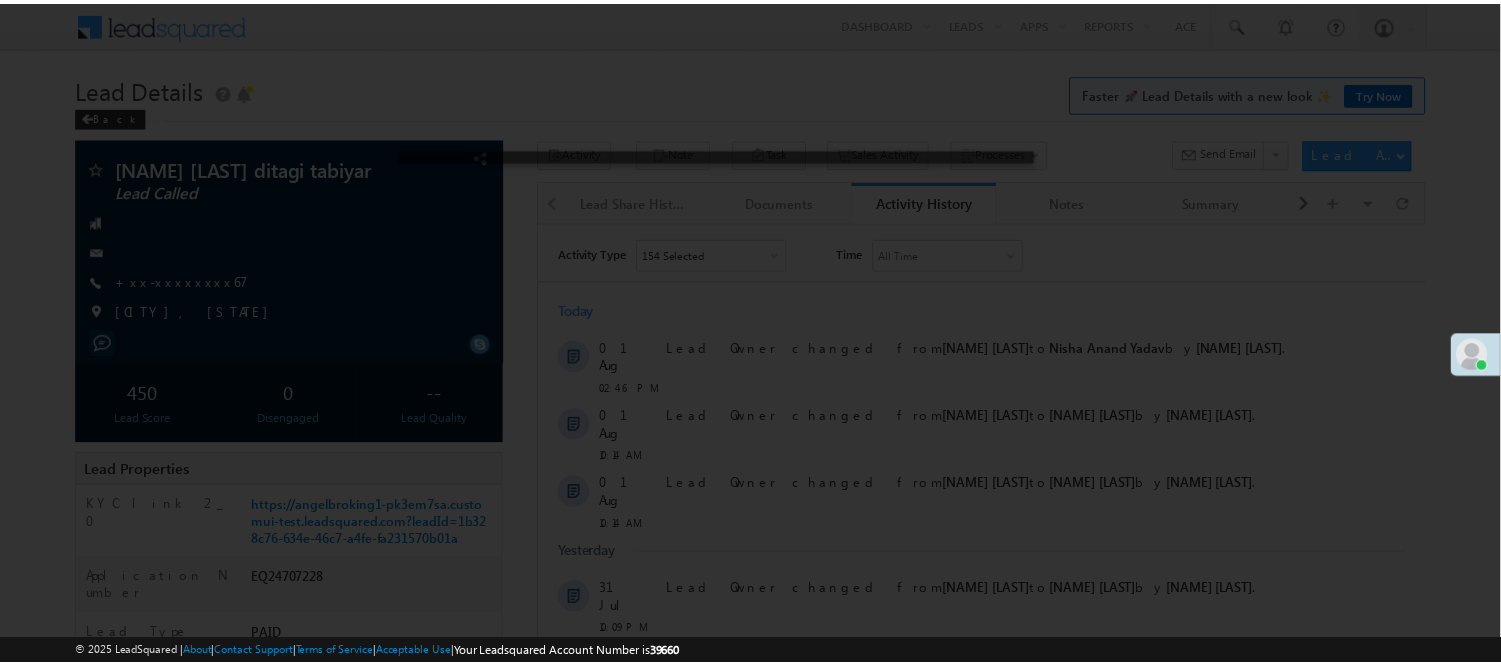 scroll, scrollTop: 0, scrollLeft: 0, axis: both 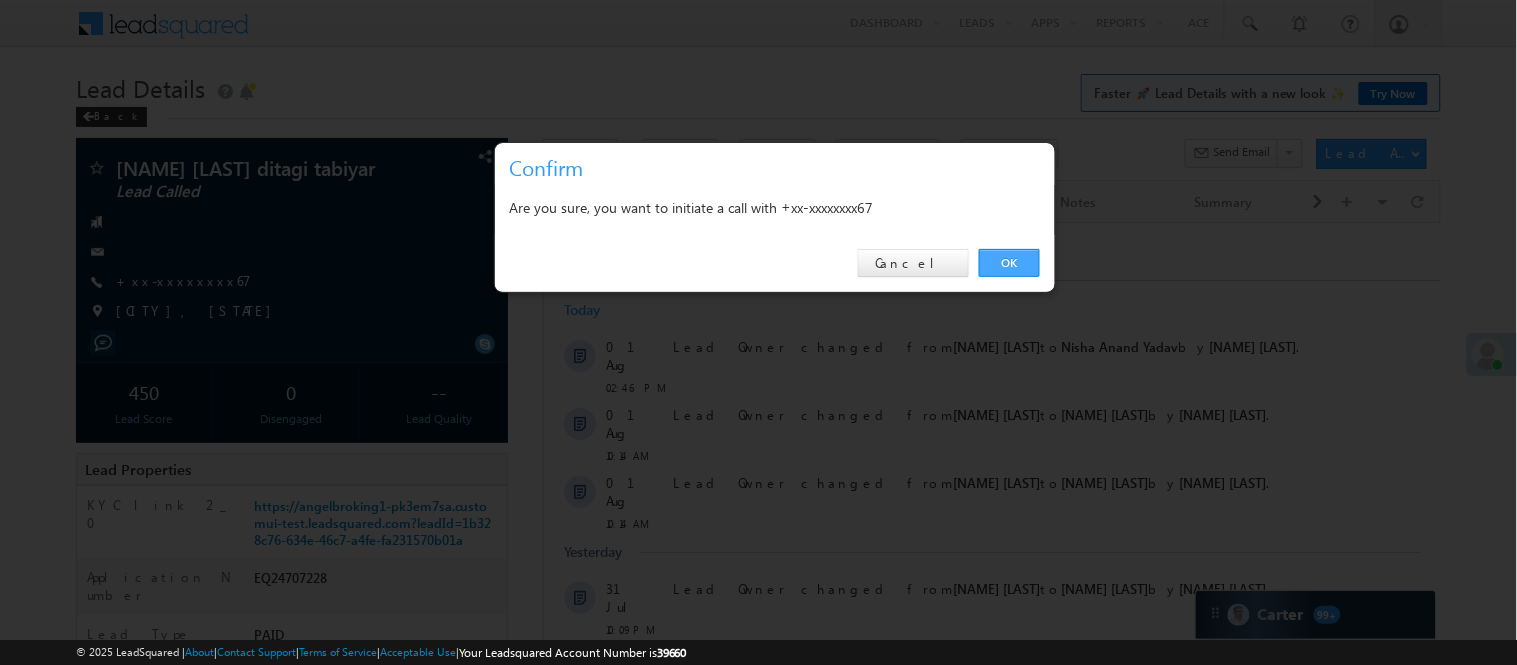 click on "OK" at bounding box center (1009, 263) 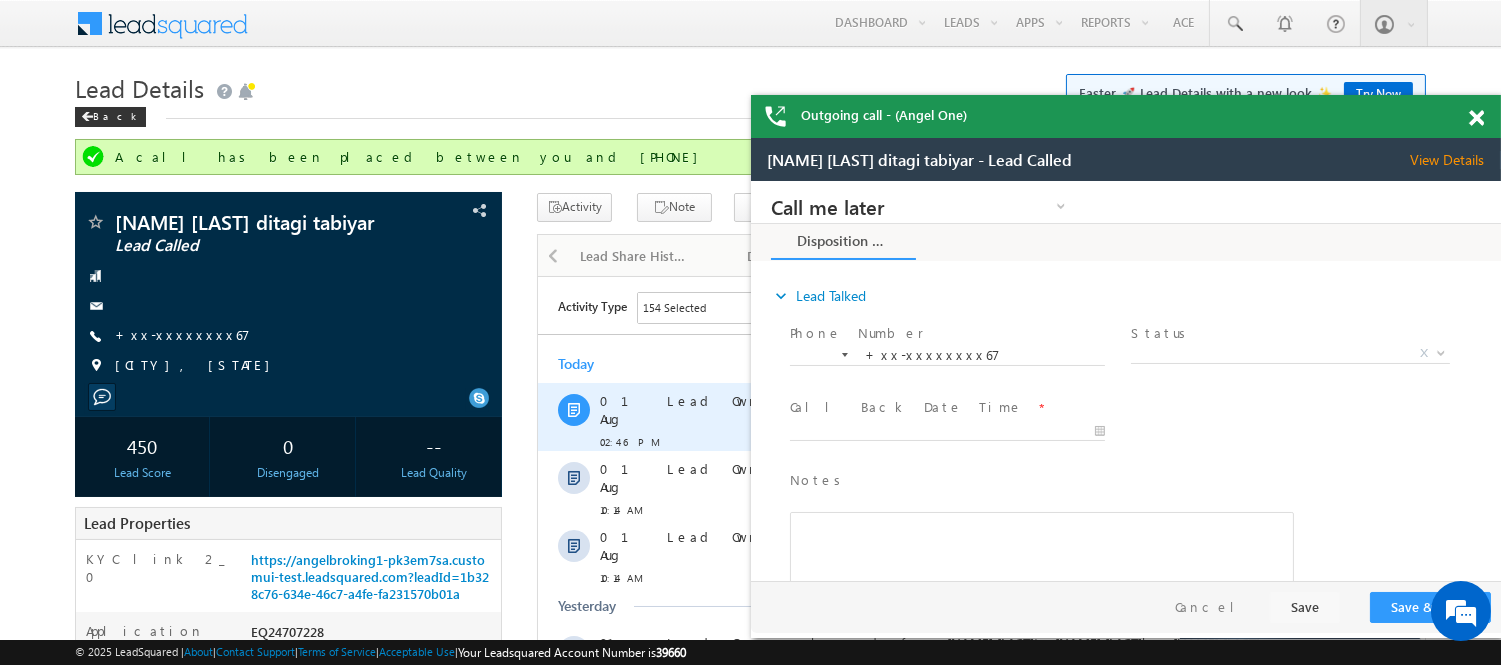 scroll, scrollTop: 0, scrollLeft: 0, axis: both 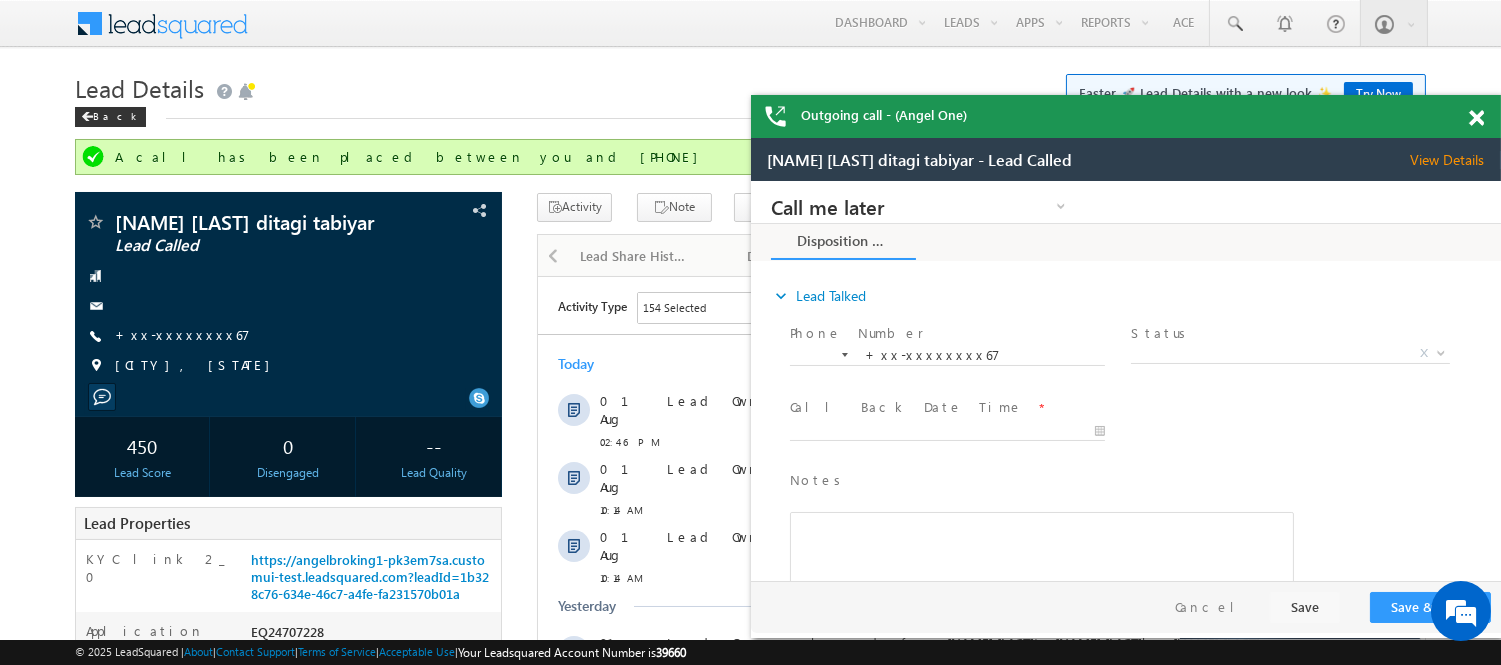 click at bounding box center [1476, 118] 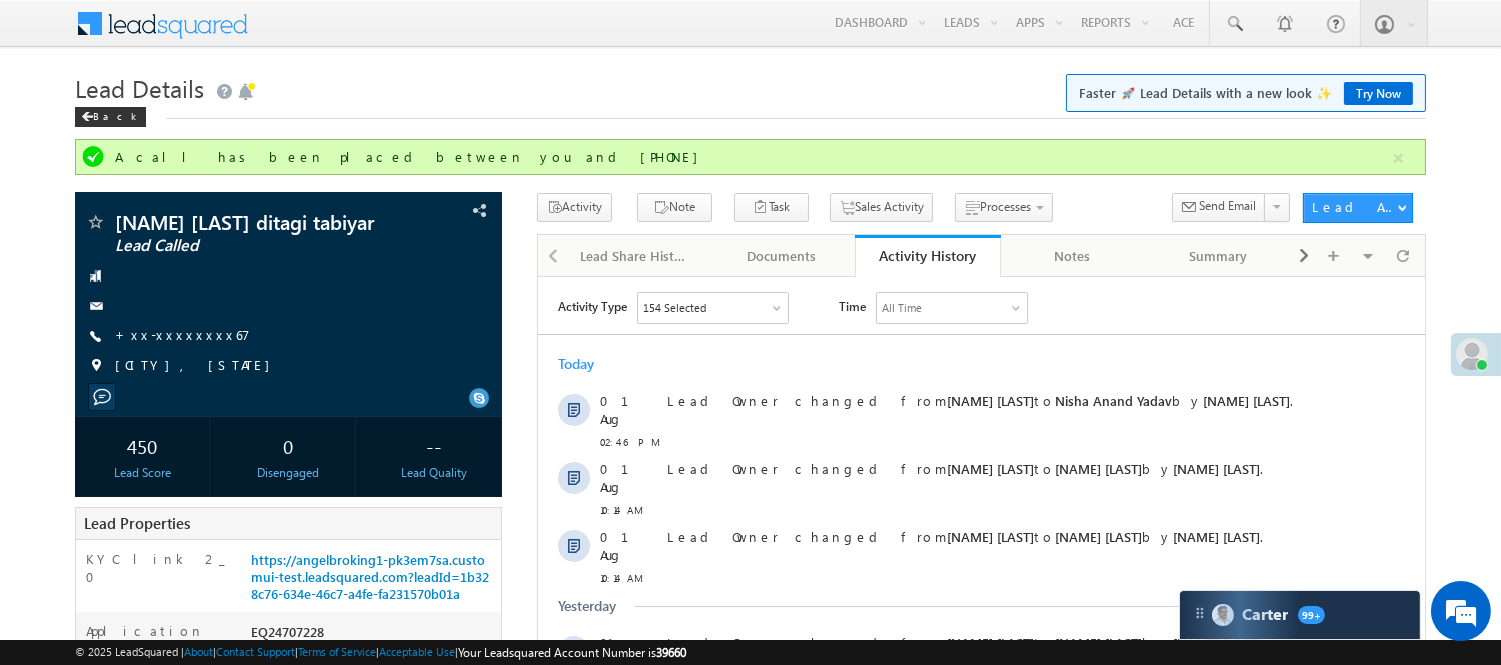 scroll, scrollTop: 0, scrollLeft: 0, axis: both 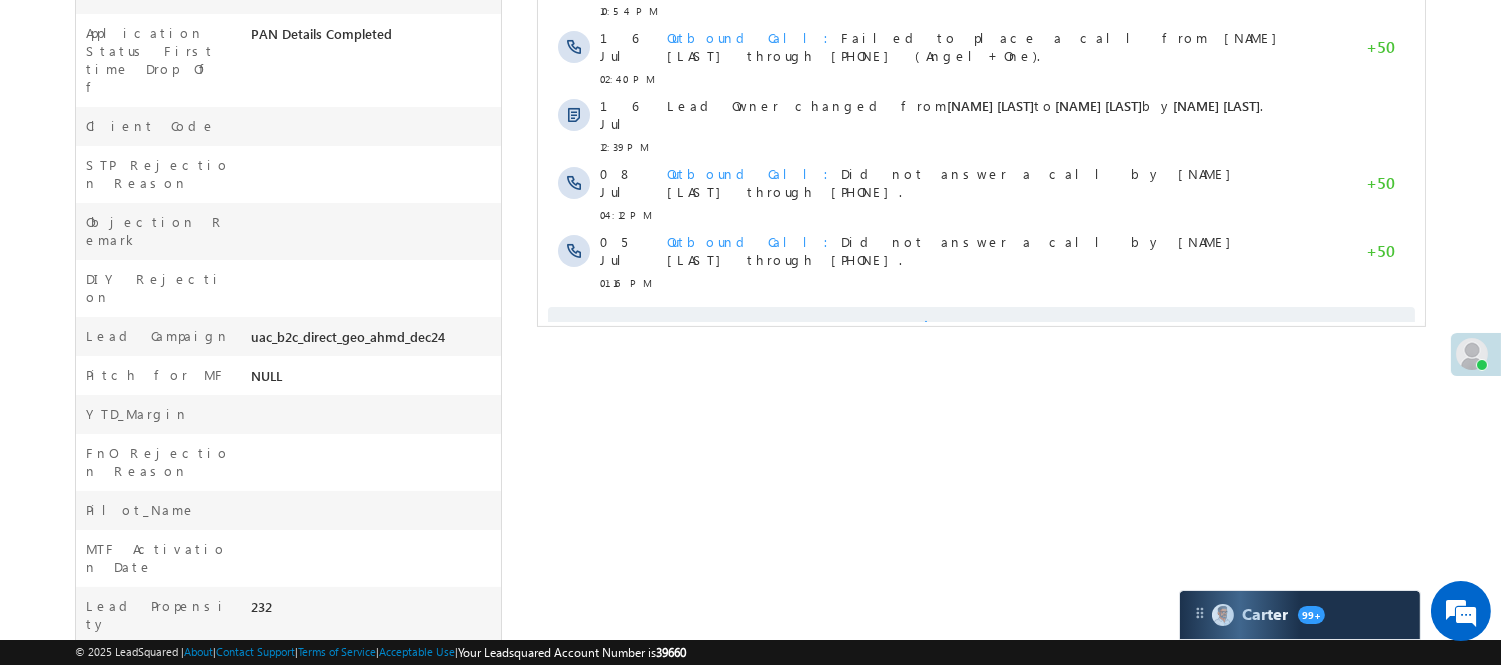 click on "Show More" at bounding box center (980, 327) 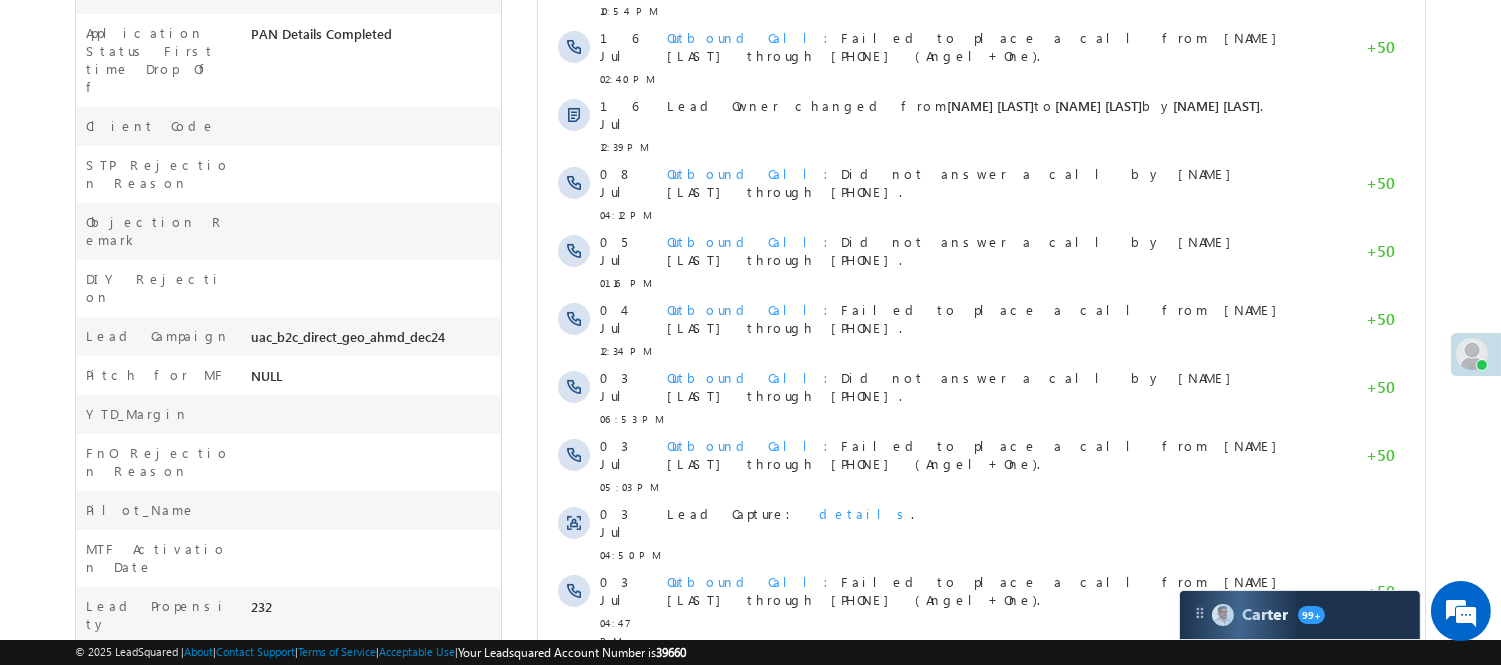 scroll, scrollTop: 1131, scrollLeft: 0, axis: vertical 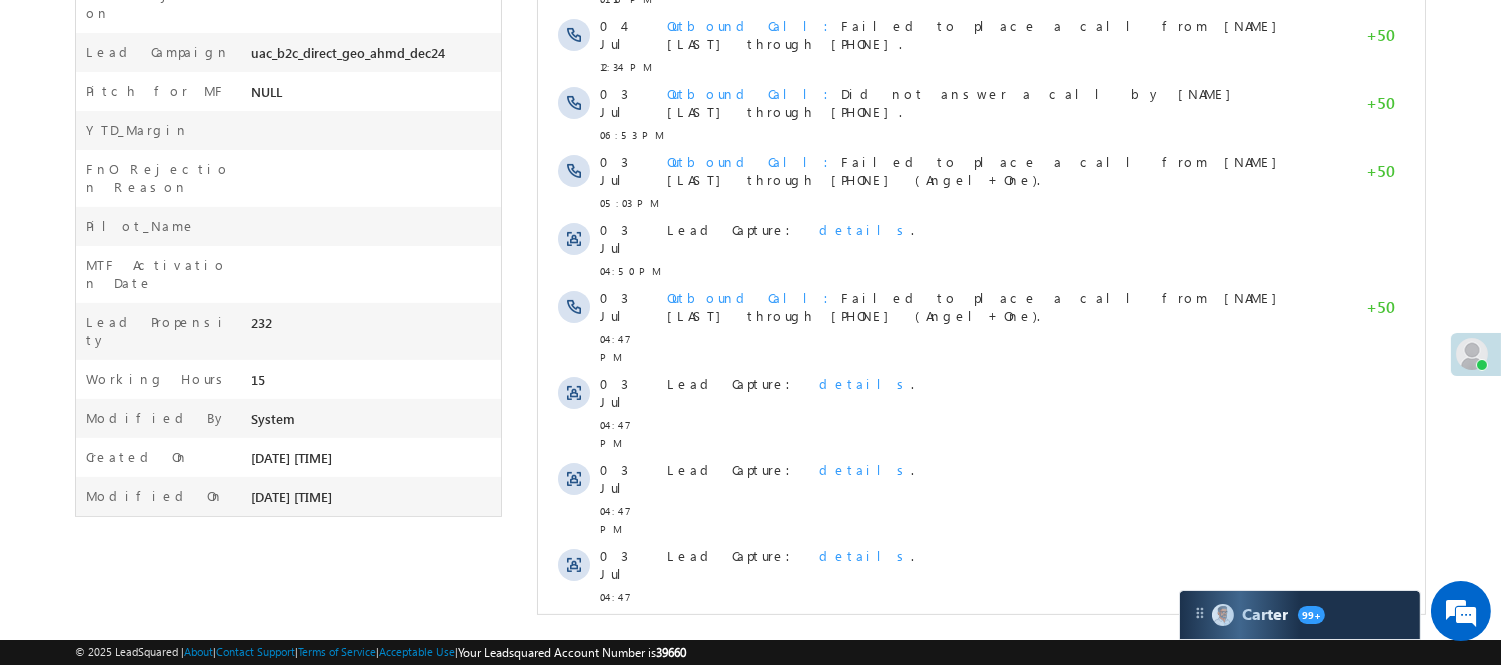 click on "Show More" at bounding box center (980, 813) 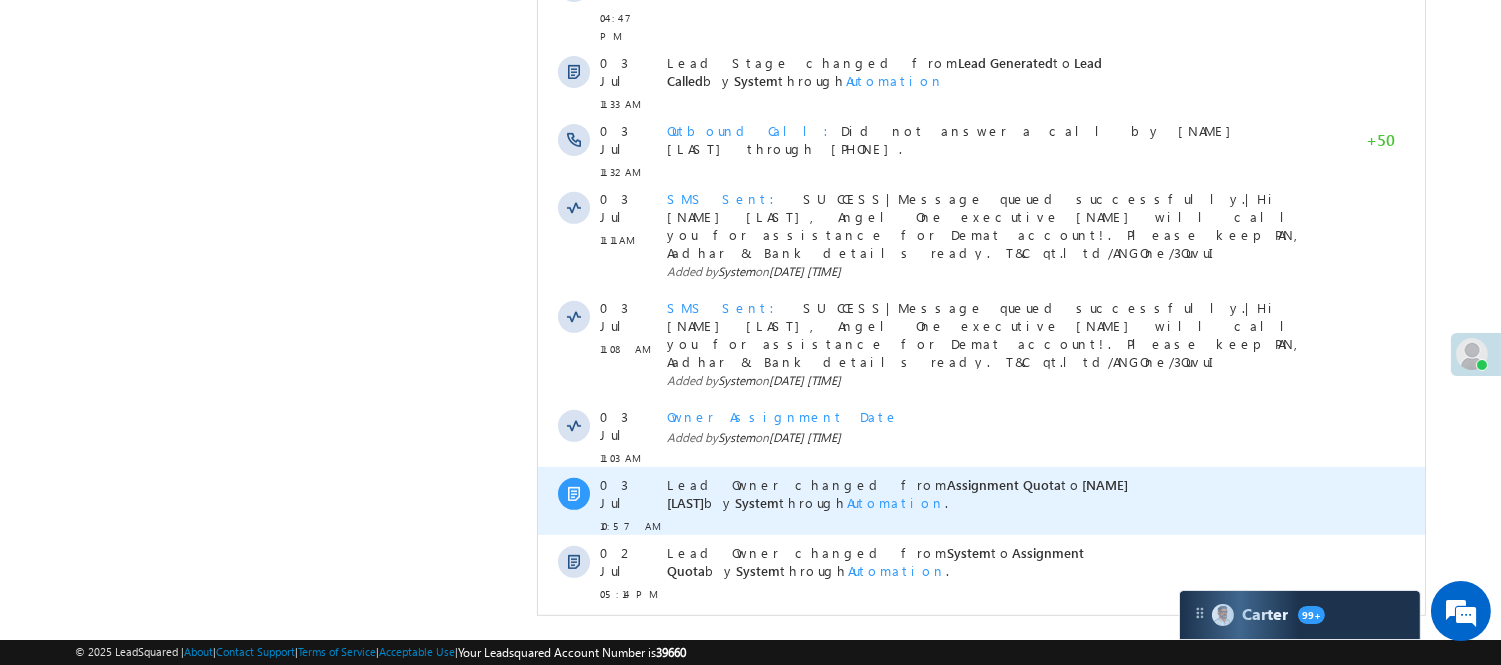 scroll, scrollTop: 1685, scrollLeft: 0, axis: vertical 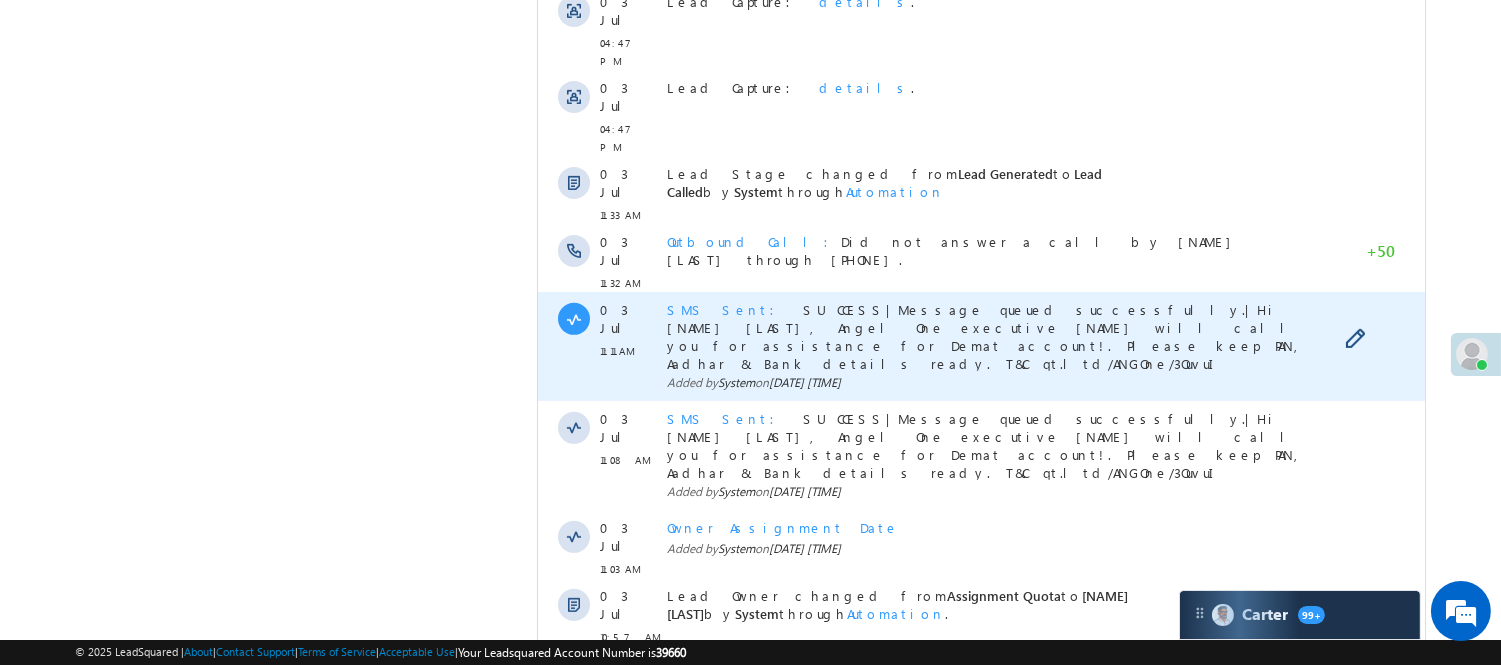 click on "SMS Sent" at bounding box center (726, 309) 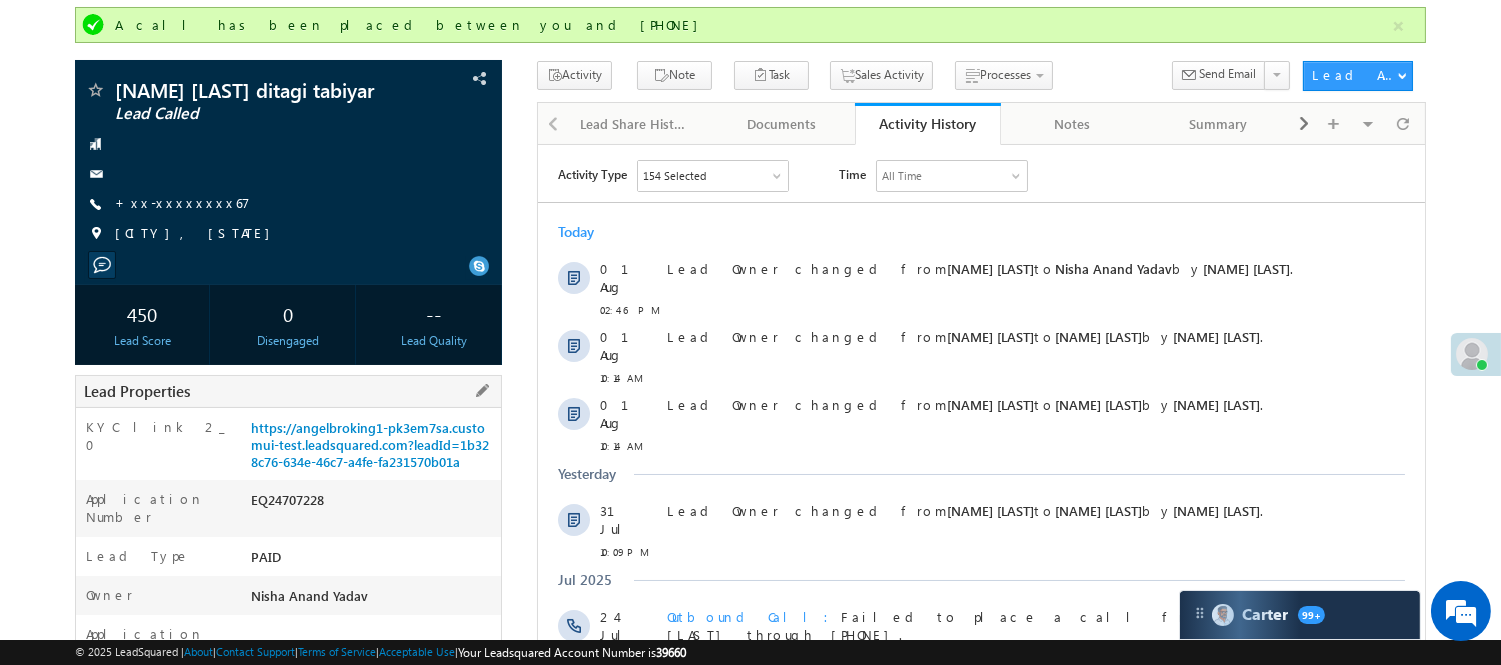 scroll, scrollTop: 130, scrollLeft: 0, axis: vertical 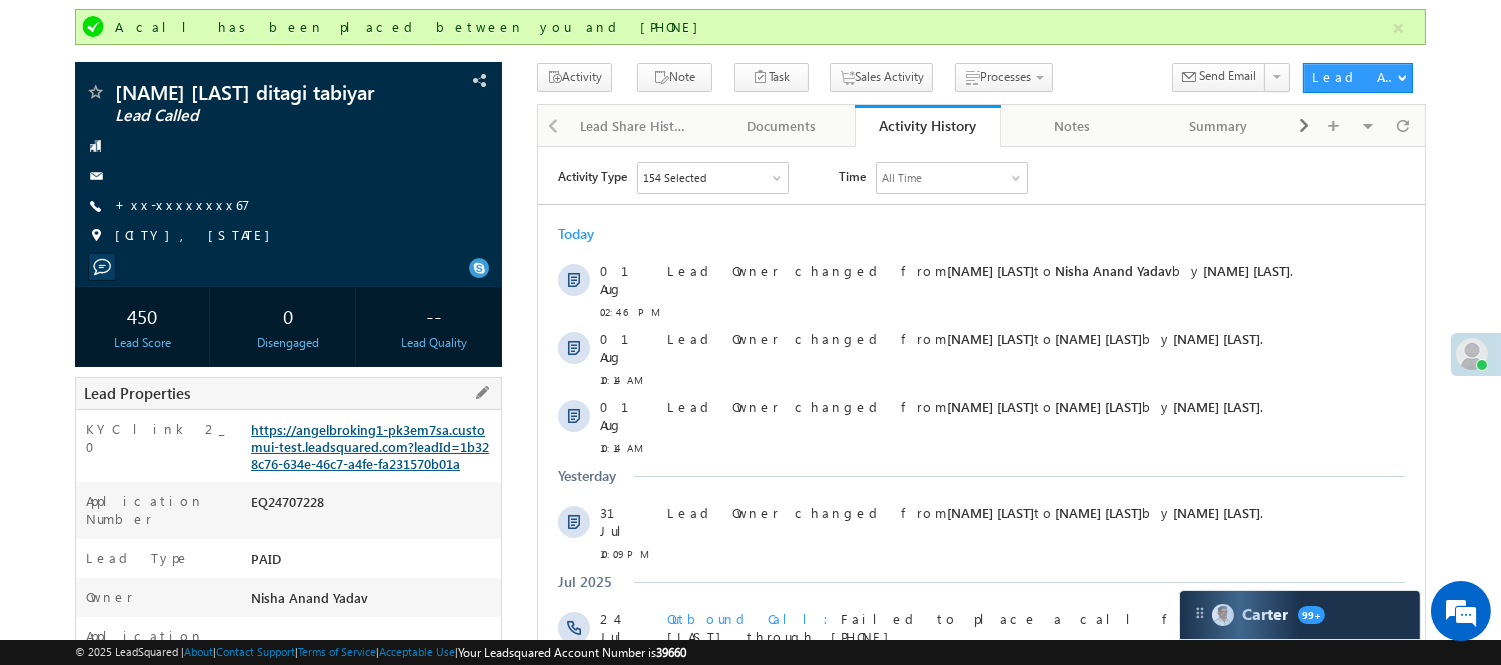 click on "https://angelbroking1-pk3em7sa.customui-test.leadsquared.com?leadId=1b328c76-634e-46c7-a4fe-fa231570b01a" at bounding box center (370, 446) 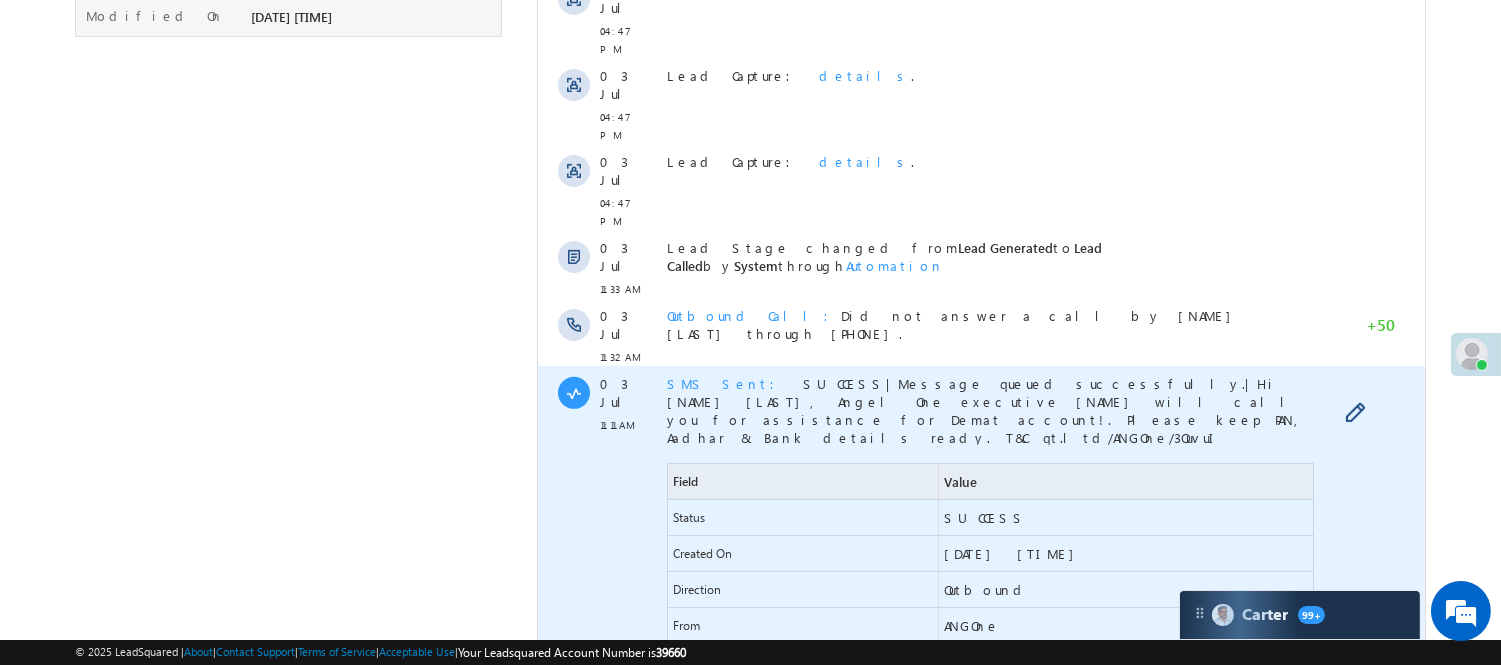 scroll, scrollTop: 1574, scrollLeft: 0, axis: vertical 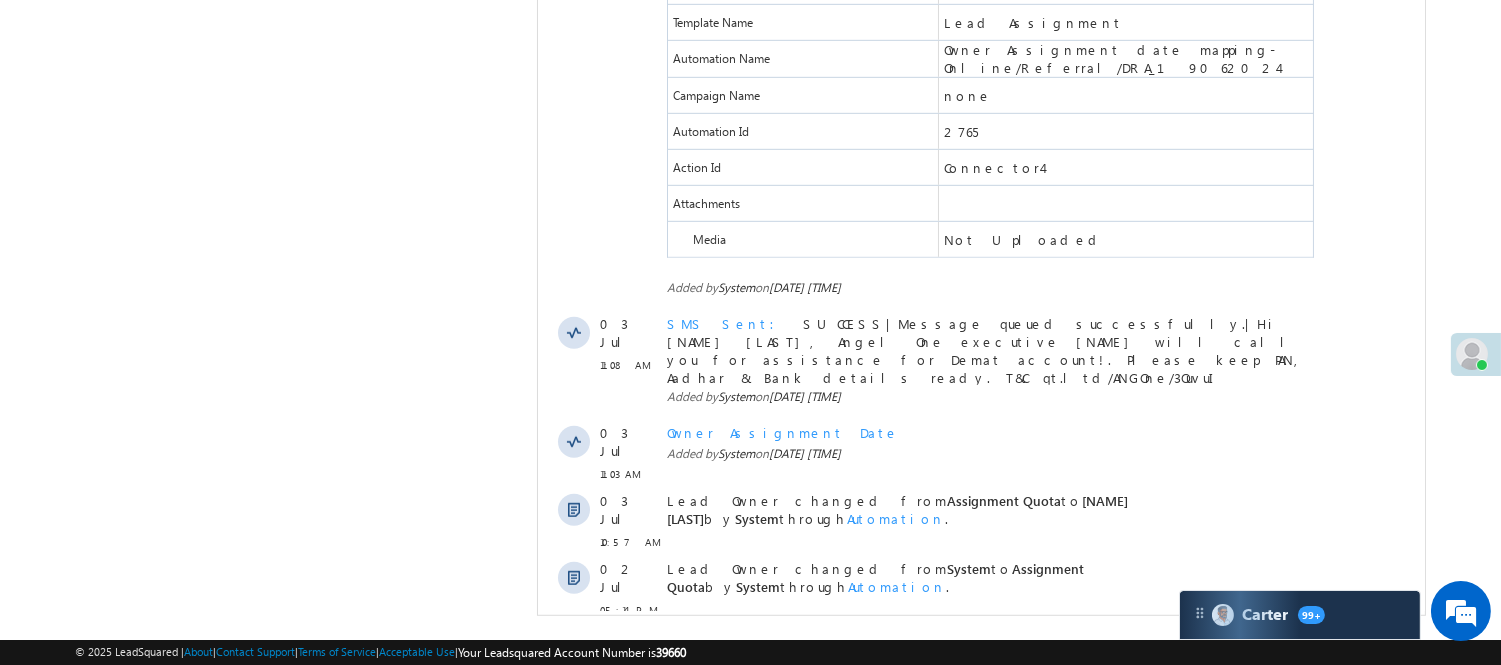 click on "Show More" at bounding box center (980, 944) 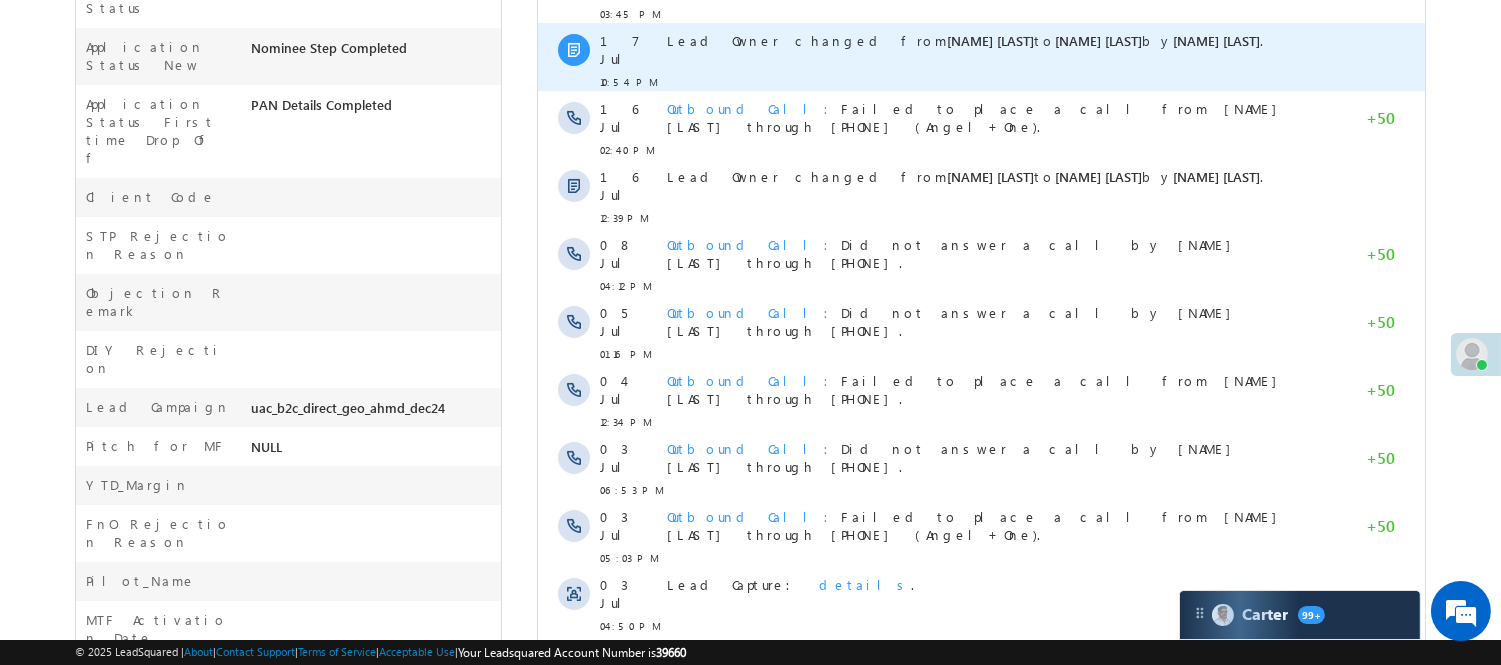 scroll, scrollTop: 332, scrollLeft: 0, axis: vertical 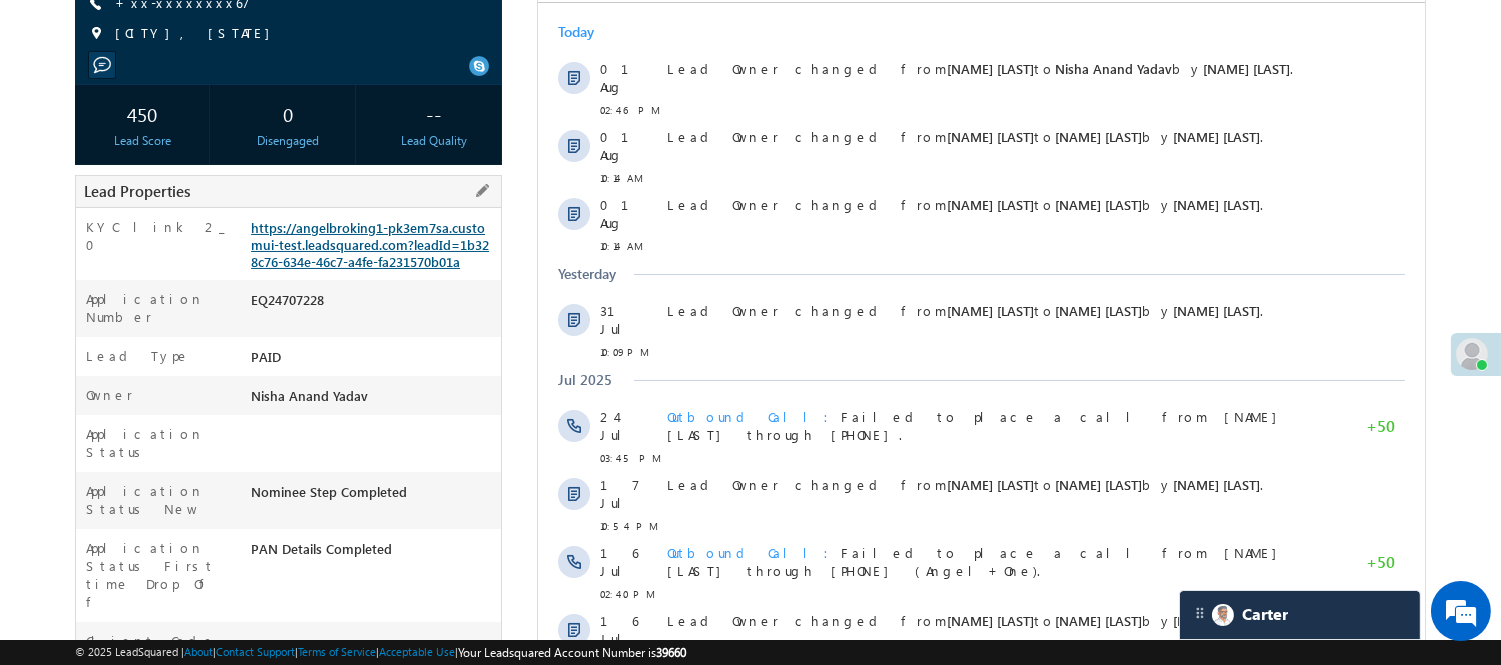 click on "https://angelbroking1-pk3em7sa.customui-test.leadsquared.com?leadId=1b328c76-634e-46c7-a4fe-fa231570b01a" at bounding box center [370, 244] 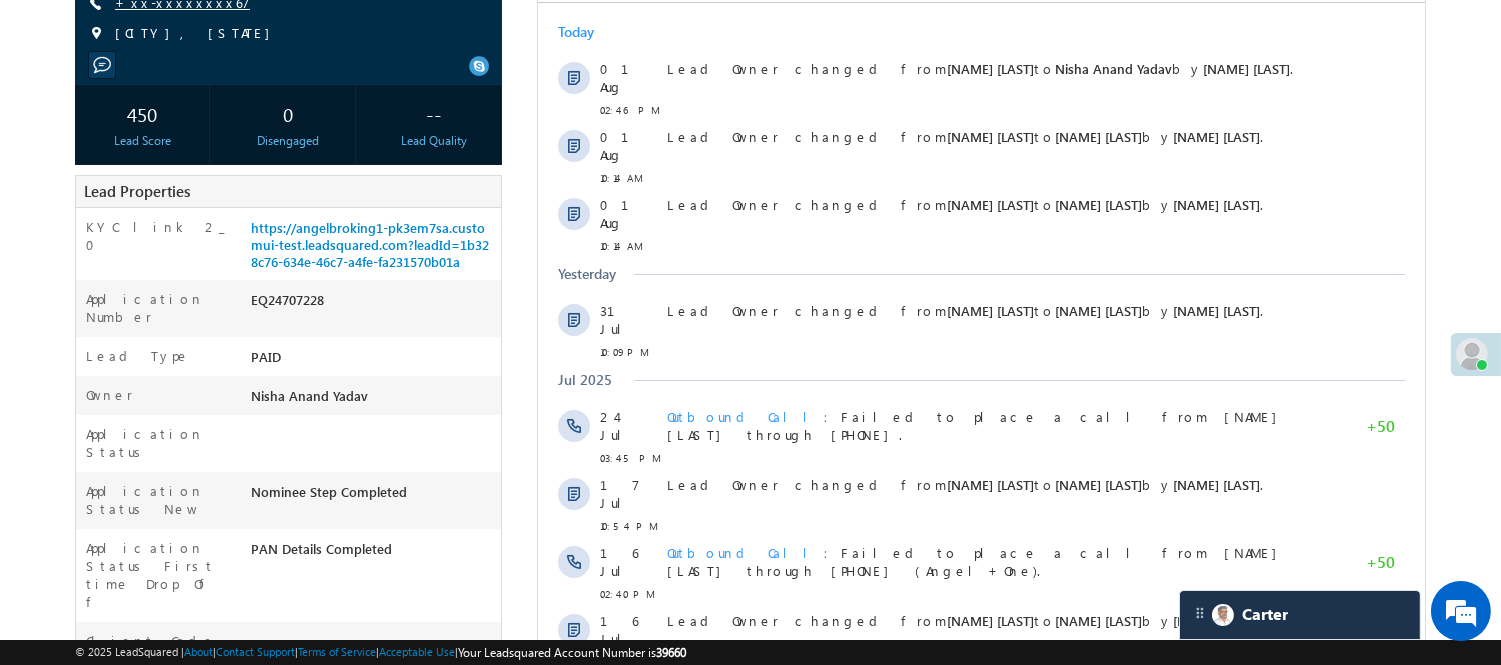 click on "+xx-xxxxxxxx67" at bounding box center [182, 2] 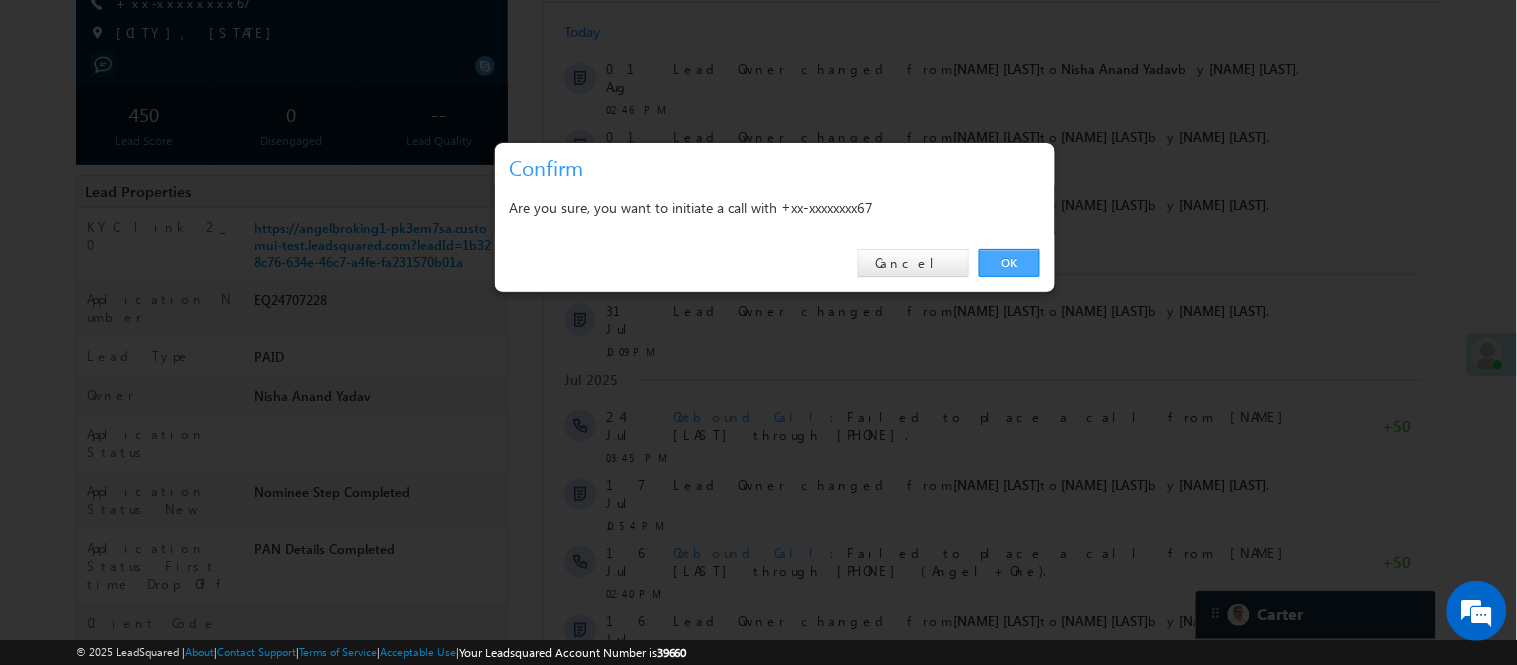 drag, startPoint x: 988, startPoint y: 265, endPoint x: 450, endPoint y: 319, distance: 540.70325 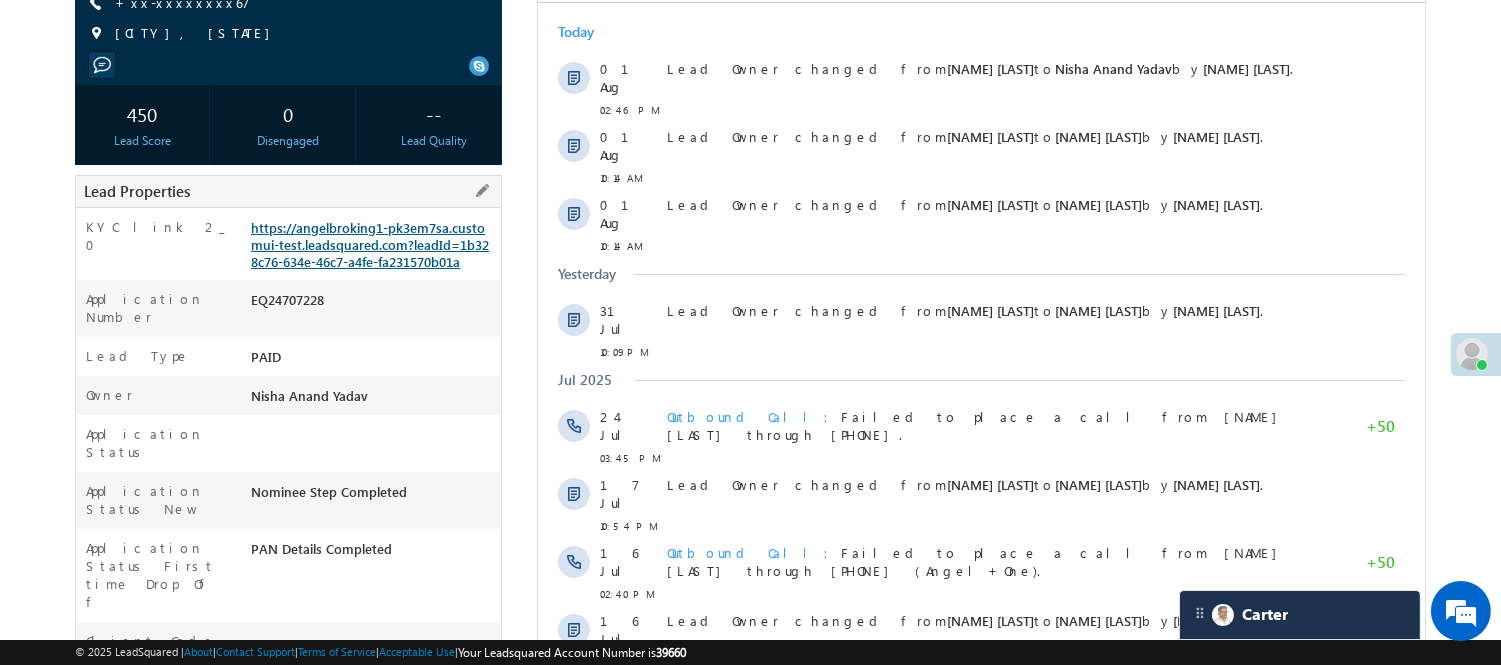 click on "https://angelbroking1-pk3em7sa.customui-test.leadsquared.com?leadId=1b328c76-634e-46c7-a4fe-fa231570b01a" at bounding box center (370, 244) 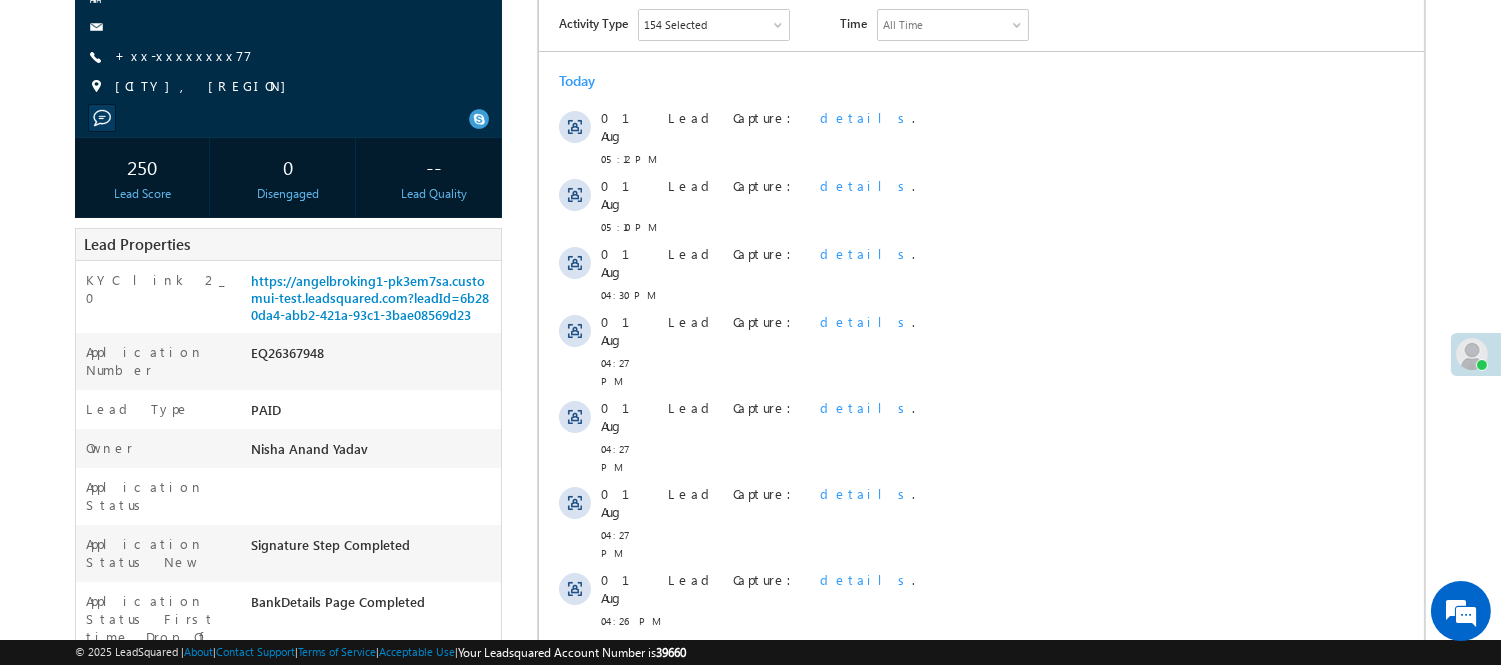 scroll, scrollTop: 0, scrollLeft: 0, axis: both 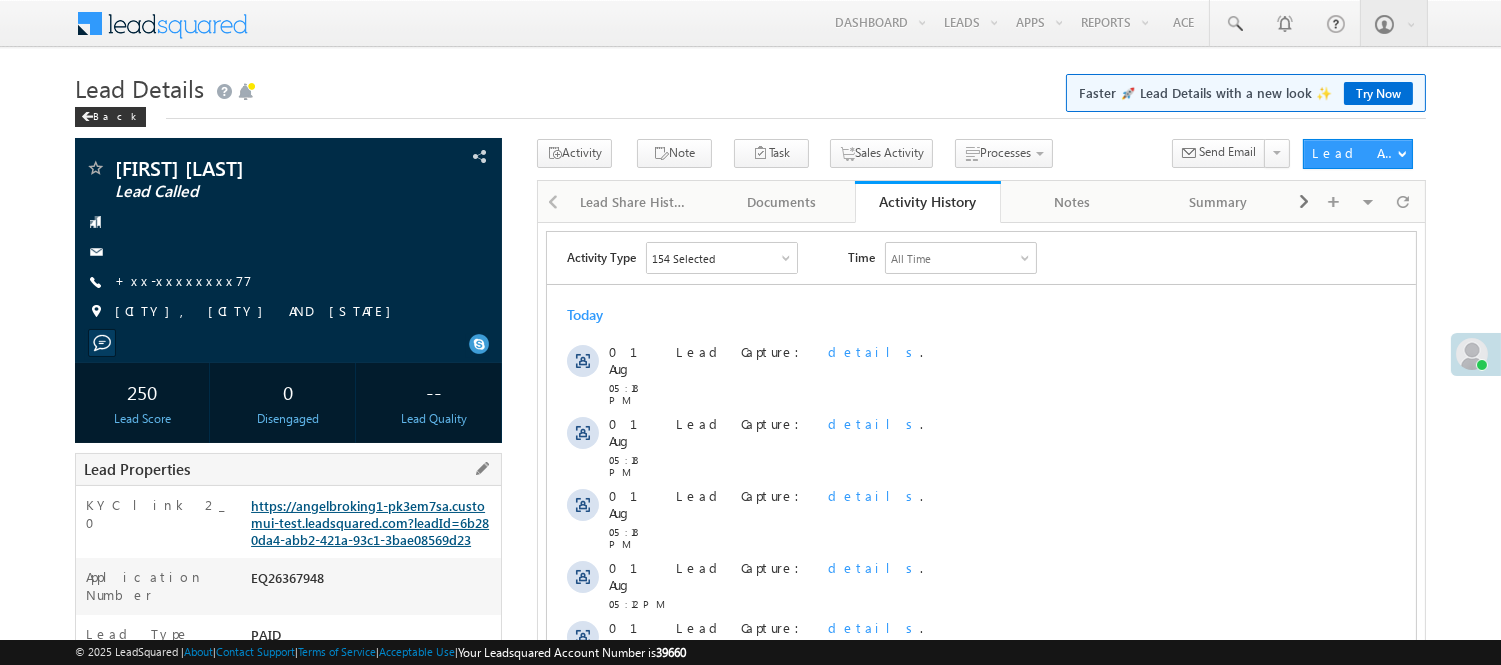click on "https://angelbroking1-pk3em7sa.customui-test.leadsquared.com?leadId=6b280da4-abb2-421a-93c1-3bae08569d23" at bounding box center (370, 522) 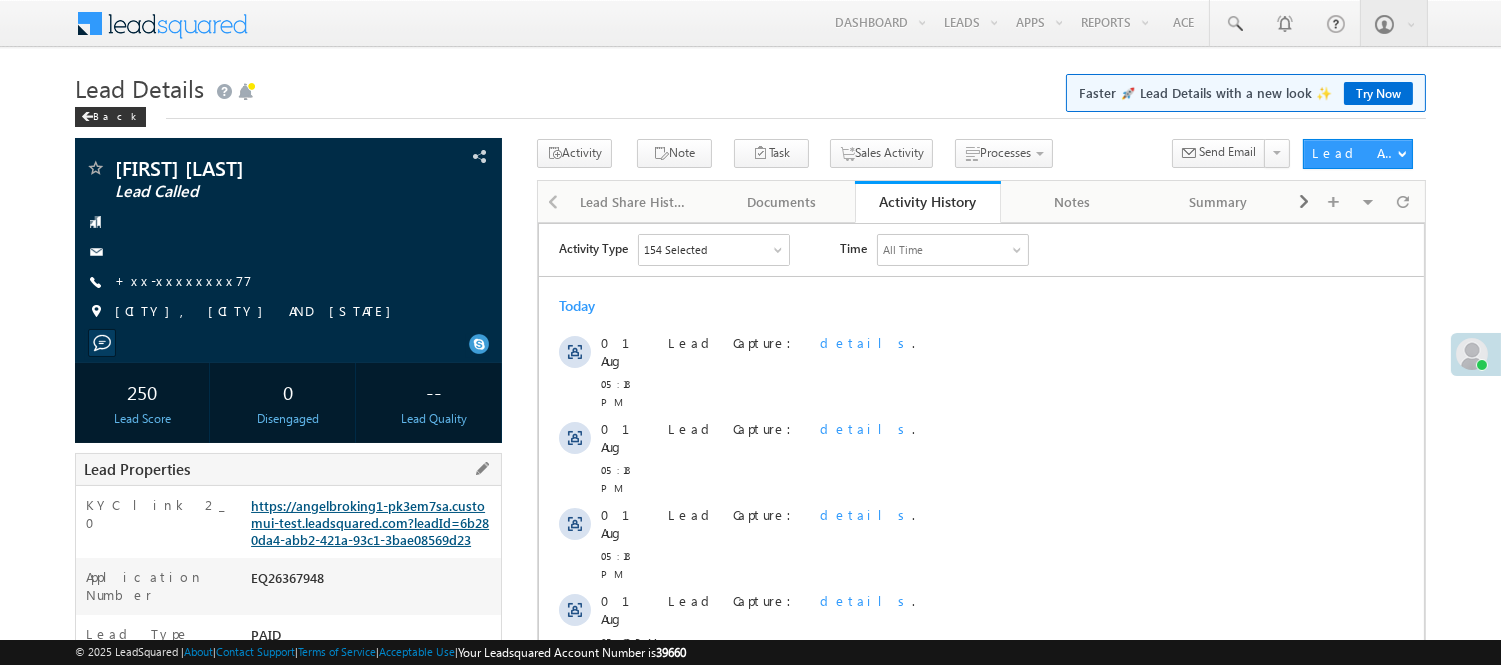 scroll, scrollTop: 0, scrollLeft: 0, axis: both 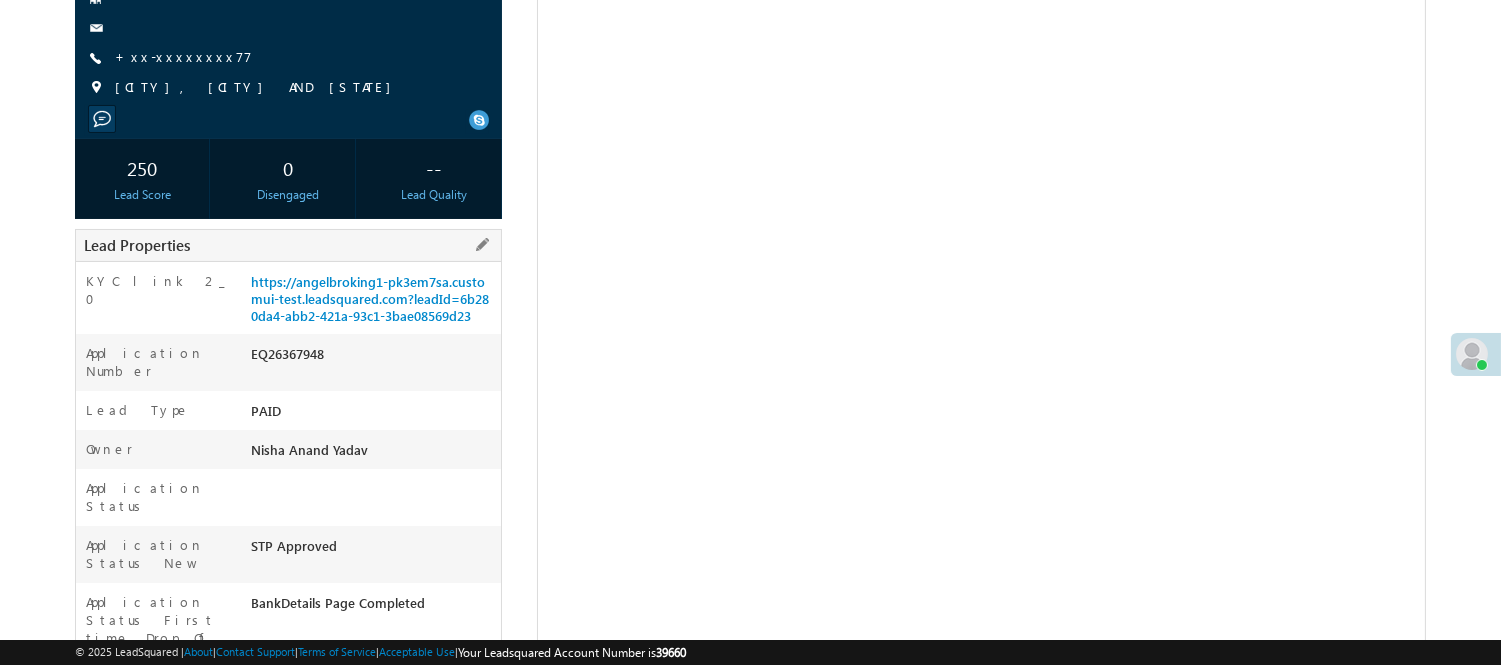 click on "EQ26367948" at bounding box center (373, 358) 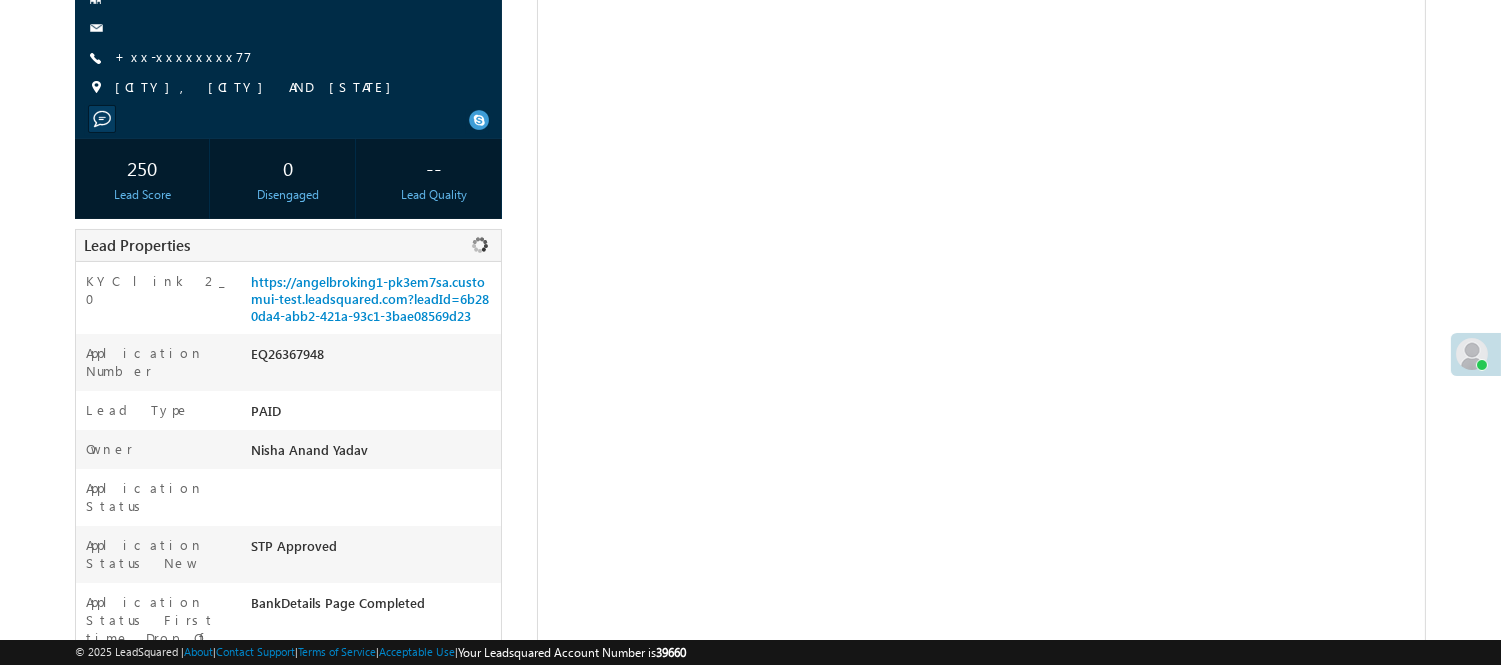 copy on "EQ26367948" 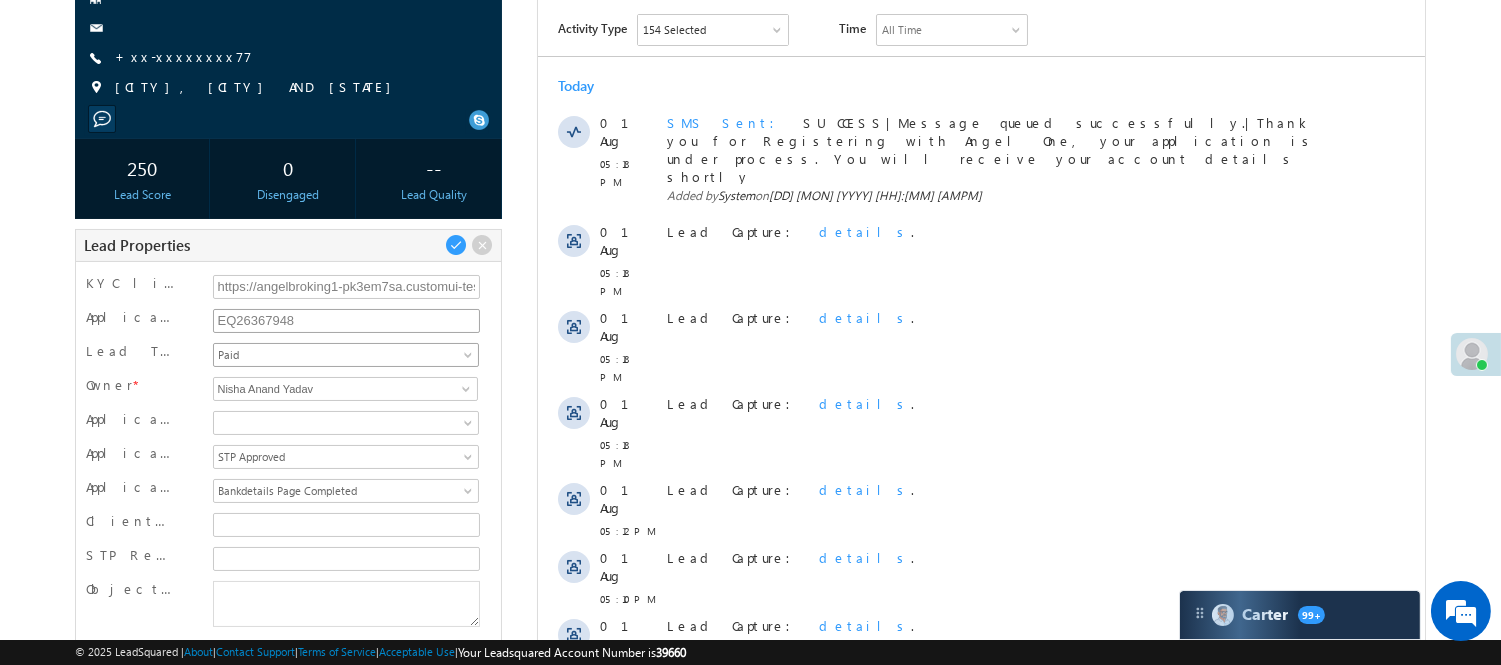 scroll, scrollTop: 0, scrollLeft: 0, axis: both 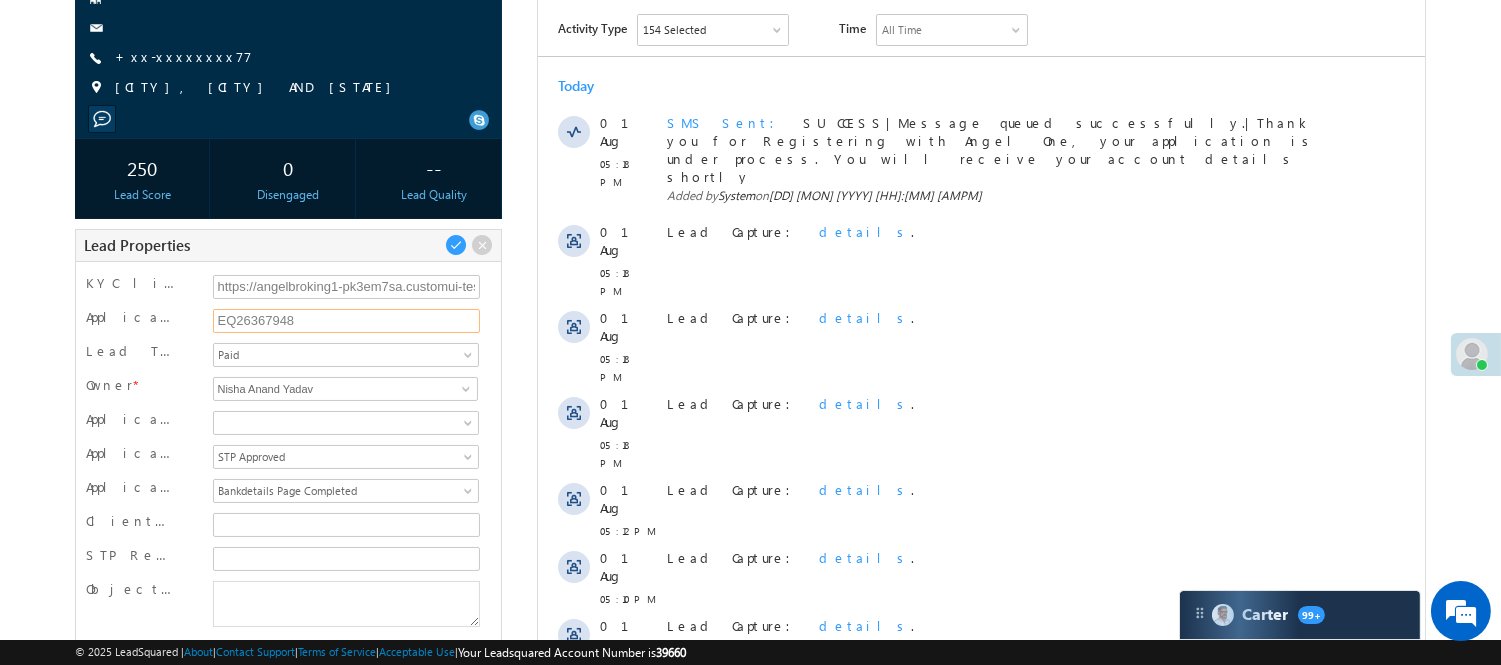 click on "EQ26367948" at bounding box center (347, 321) 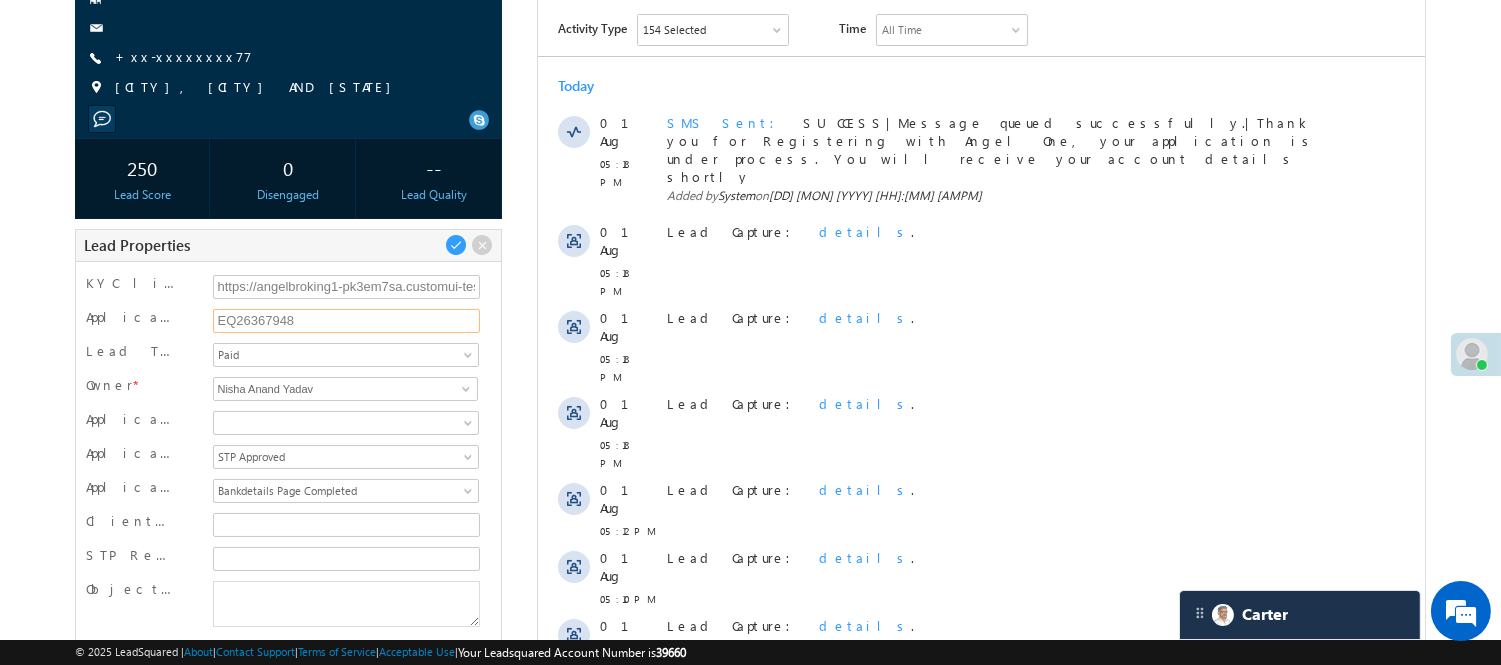 scroll, scrollTop: 0, scrollLeft: 0, axis: both 